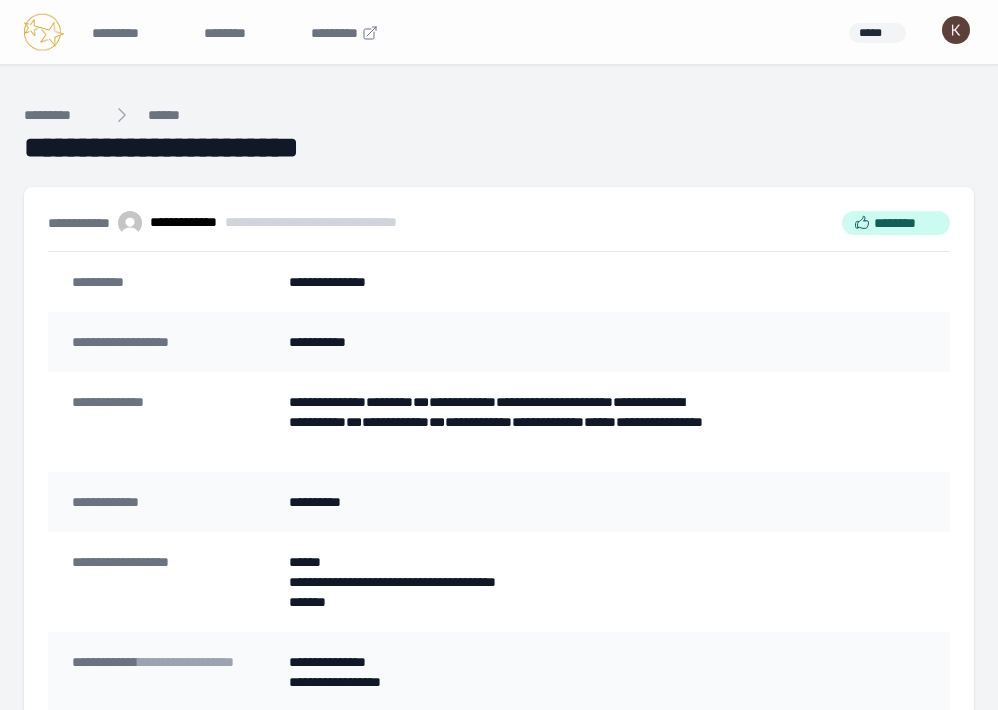 scroll, scrollTop: 529, scrollLeft: 0, axis: vertical 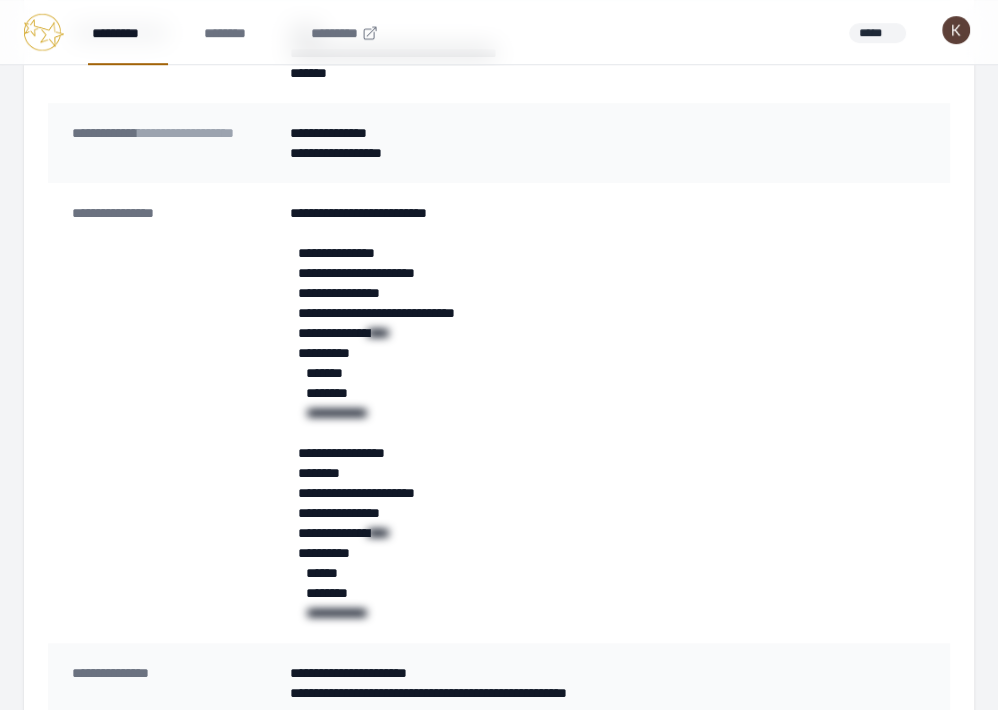 click on "*********" at bounding box center (128, 32) 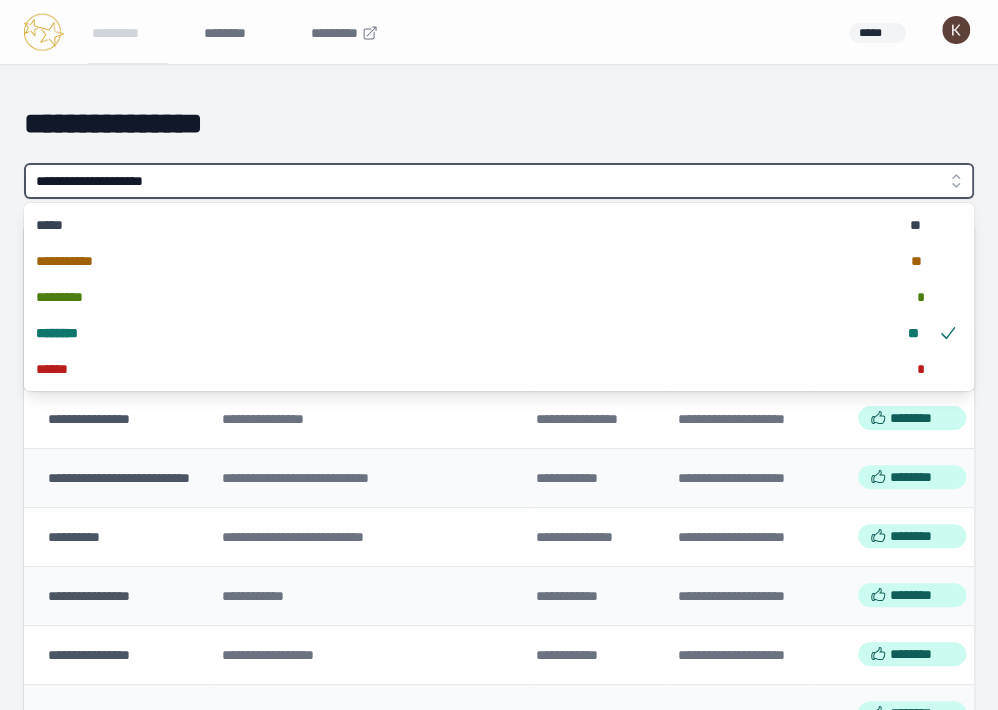 click on "**********" at bounding box center (499, 181) 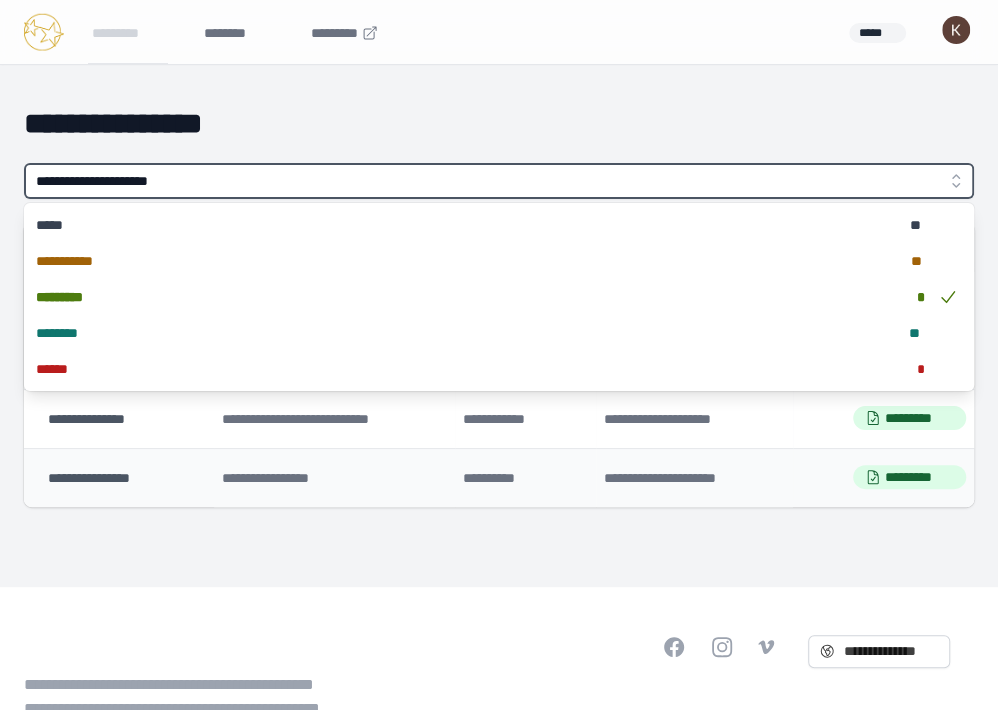 click on "**********" at bounding box center [499, 181] 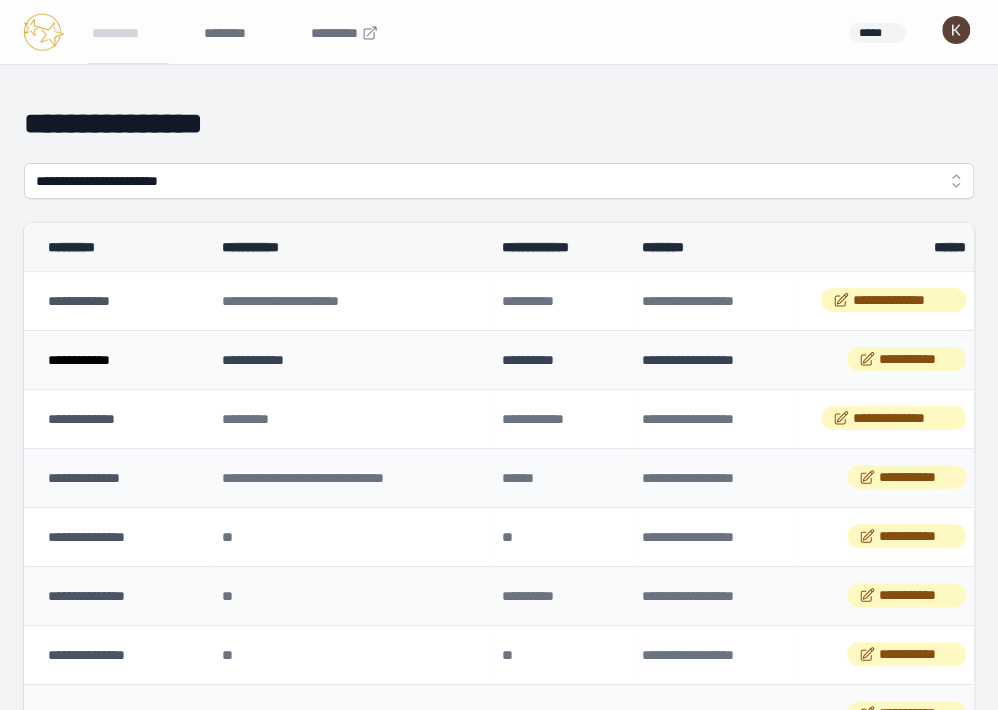 click on "**********" at bounding box center (79, 360) 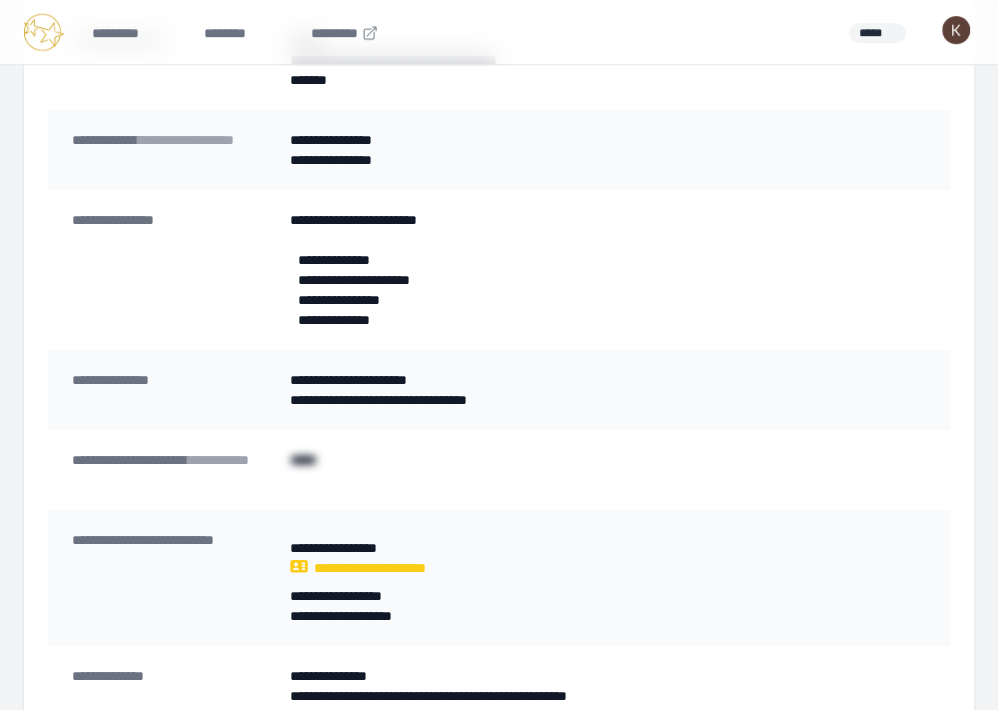 scroll, scrollTop: 522, scrollLeft: 0, axis: vertical 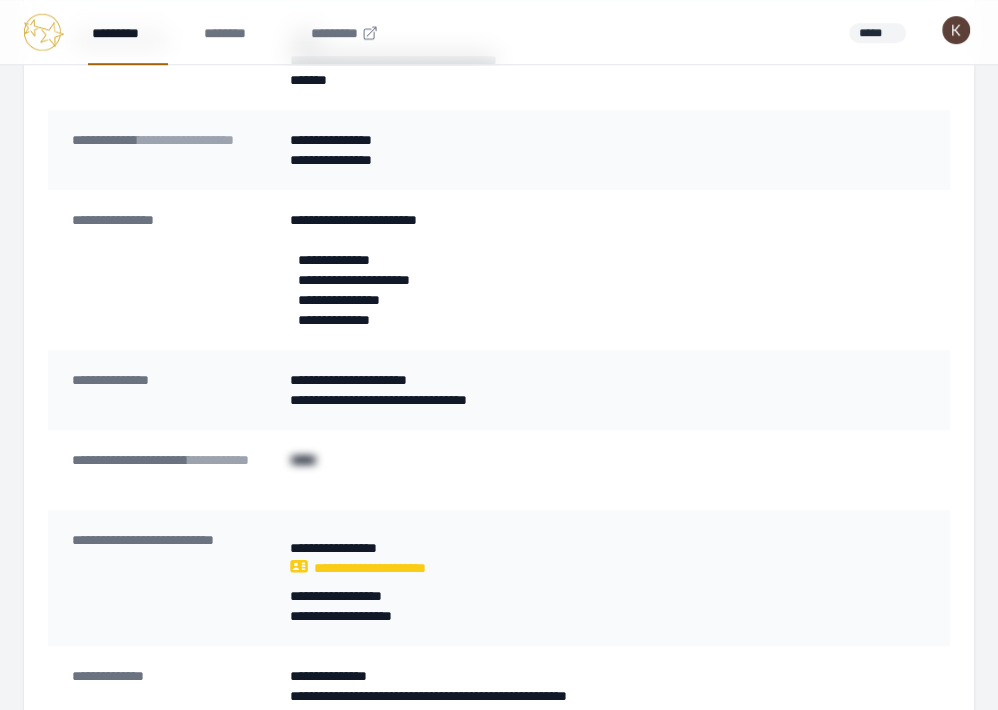 click on "*********" at bounding box center (128, 32) 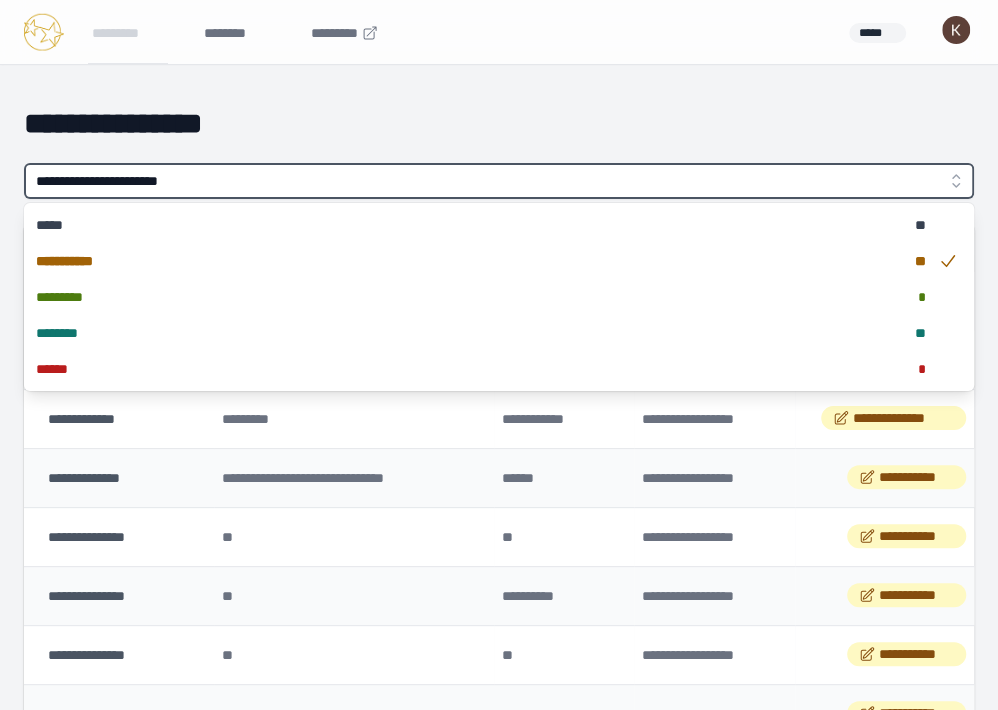 click on "**********" at bounding box center (499, 181) 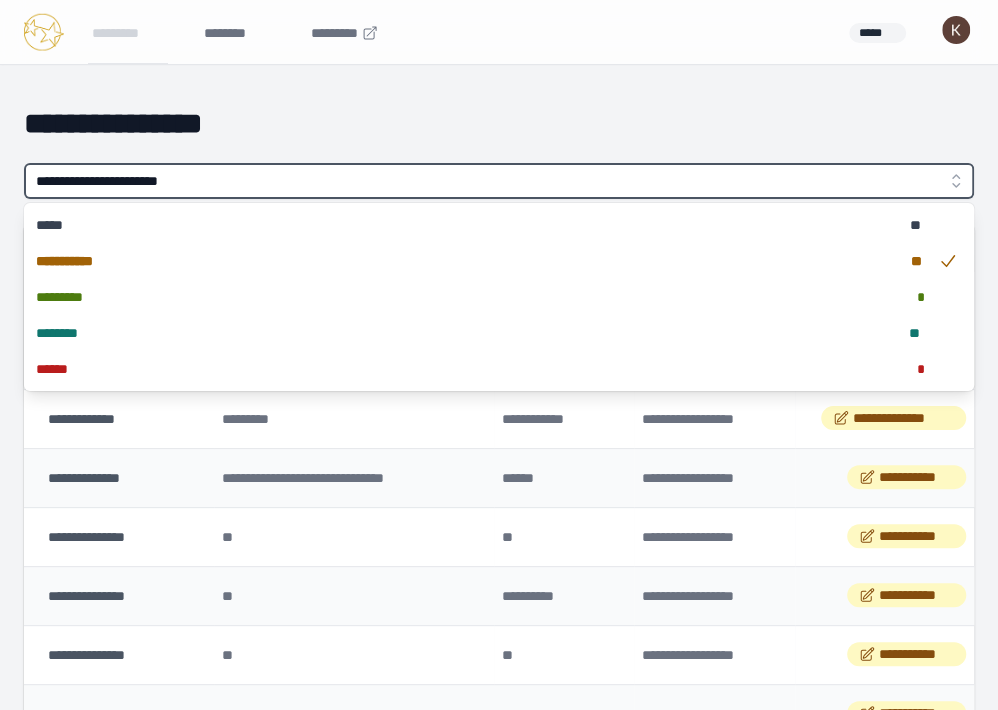 type on "**********" 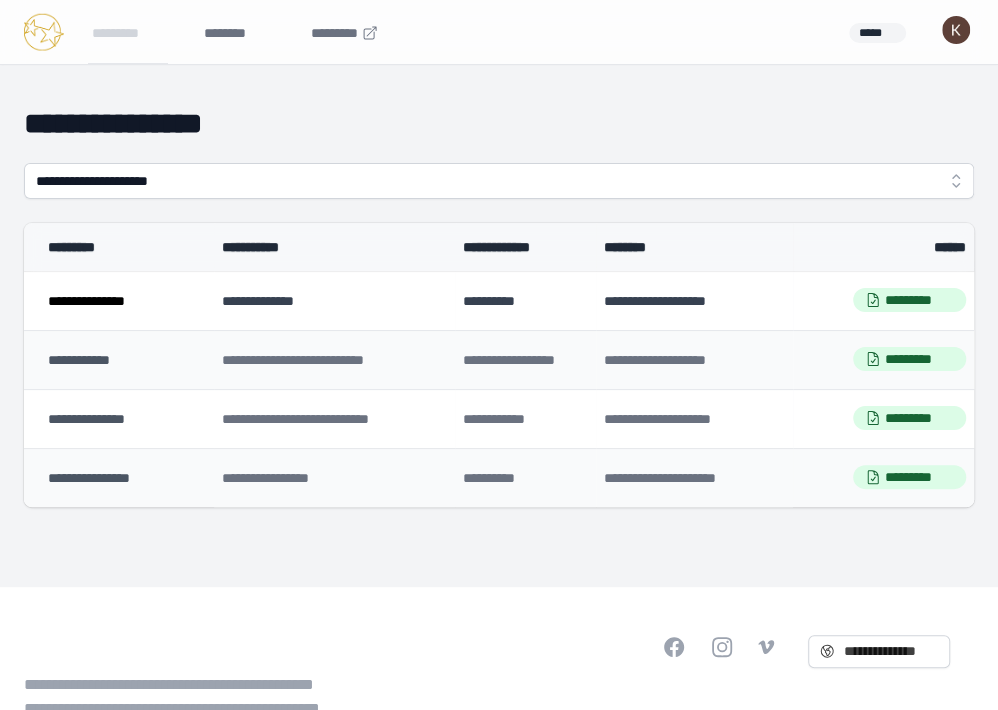 click on "**********" at bounding box center (86, 301) 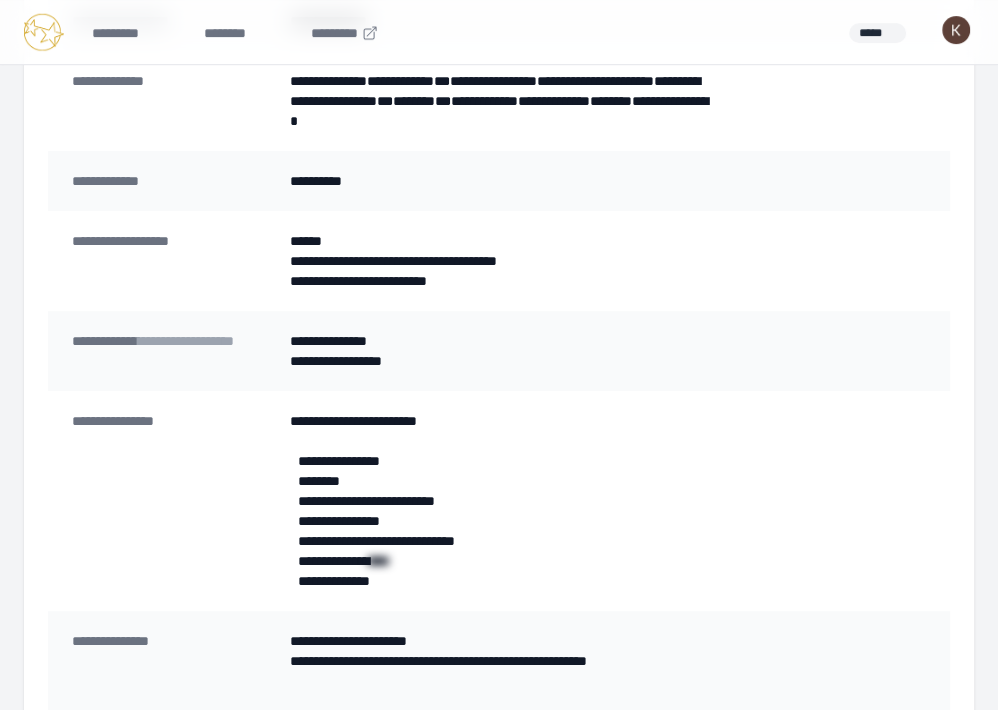 scroll, scrollTop: 385, scrollLeft: 0, axis: vertical 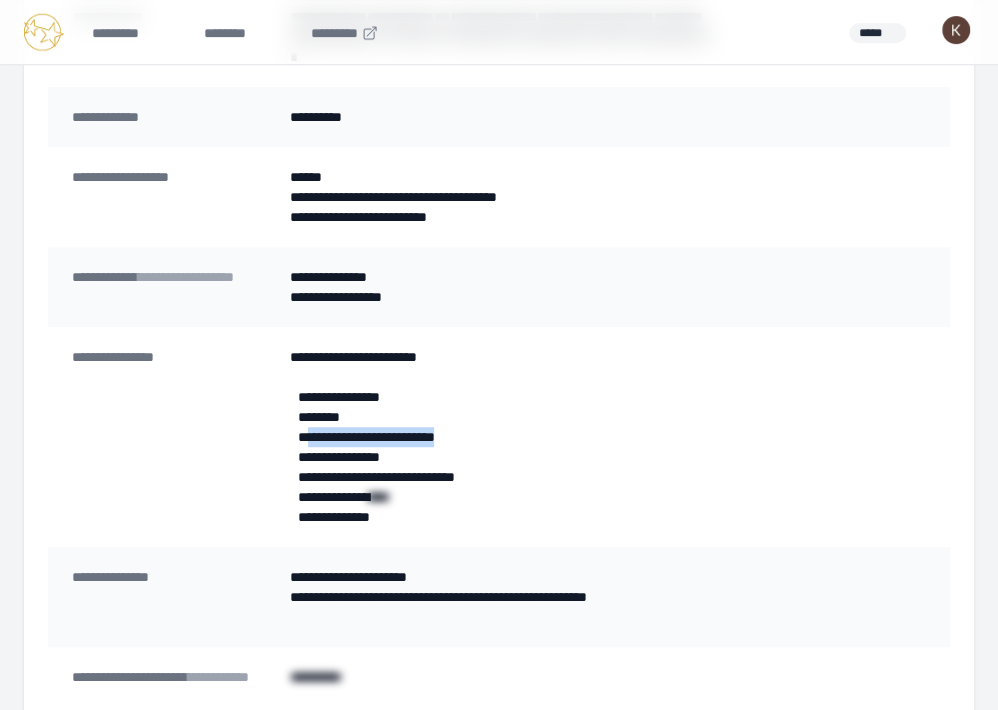 drag, startPoint x: 495, startPoint y: 435, endPoint x: 309, endPoint y: 439, distance: 186.043 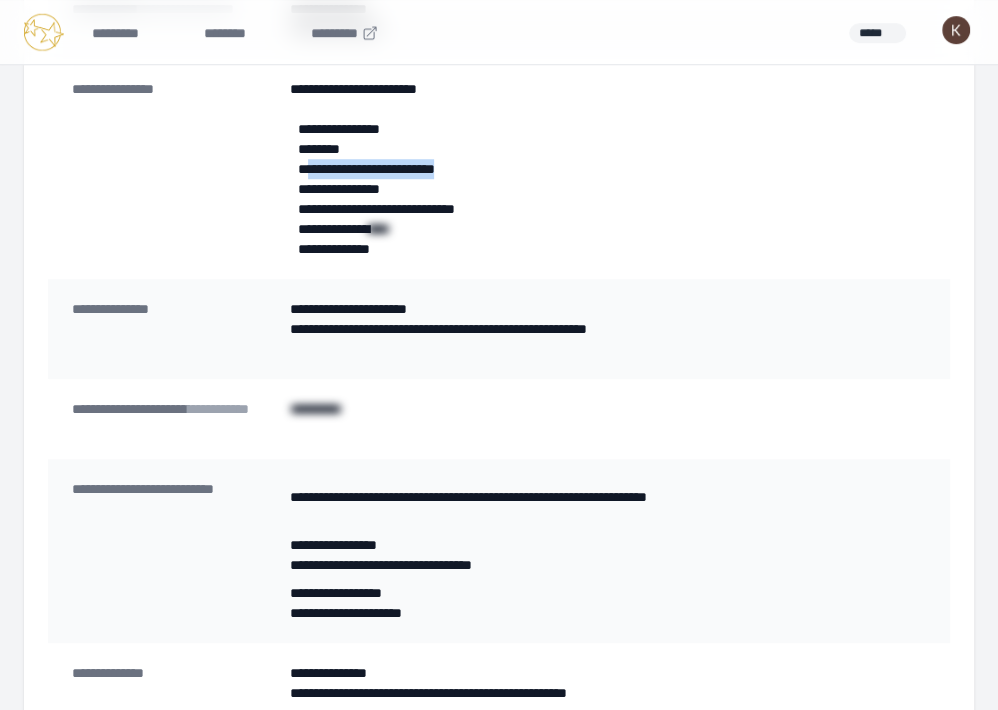 scroll, scrollTop: 663, scrollLeft: 0, axis: vertical 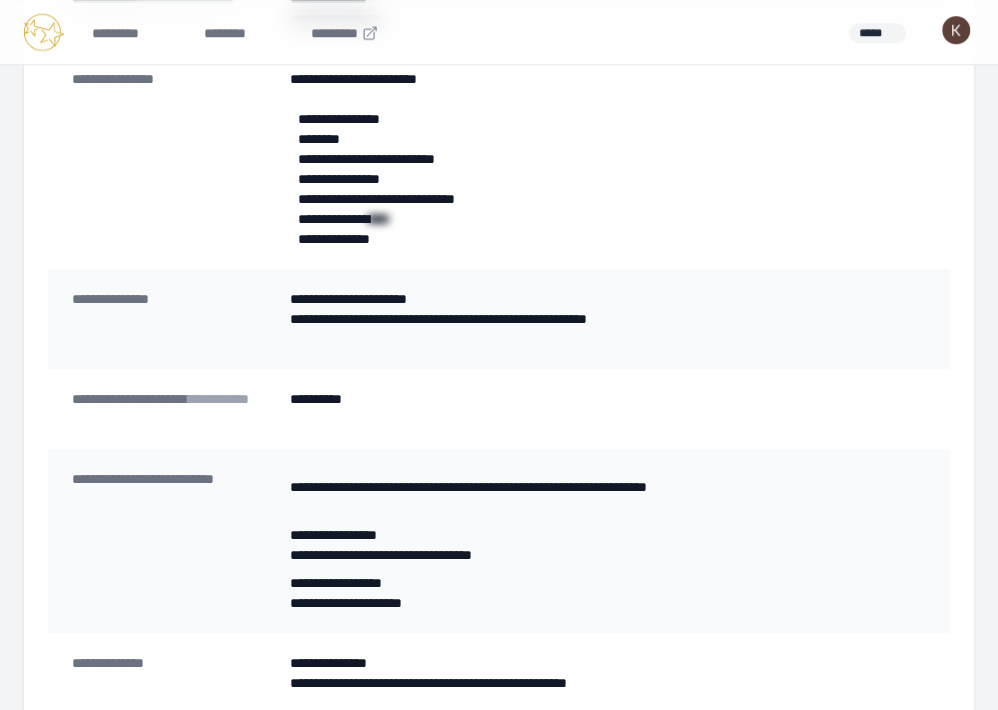 click on "* *********" at bounding box center (498, 409) 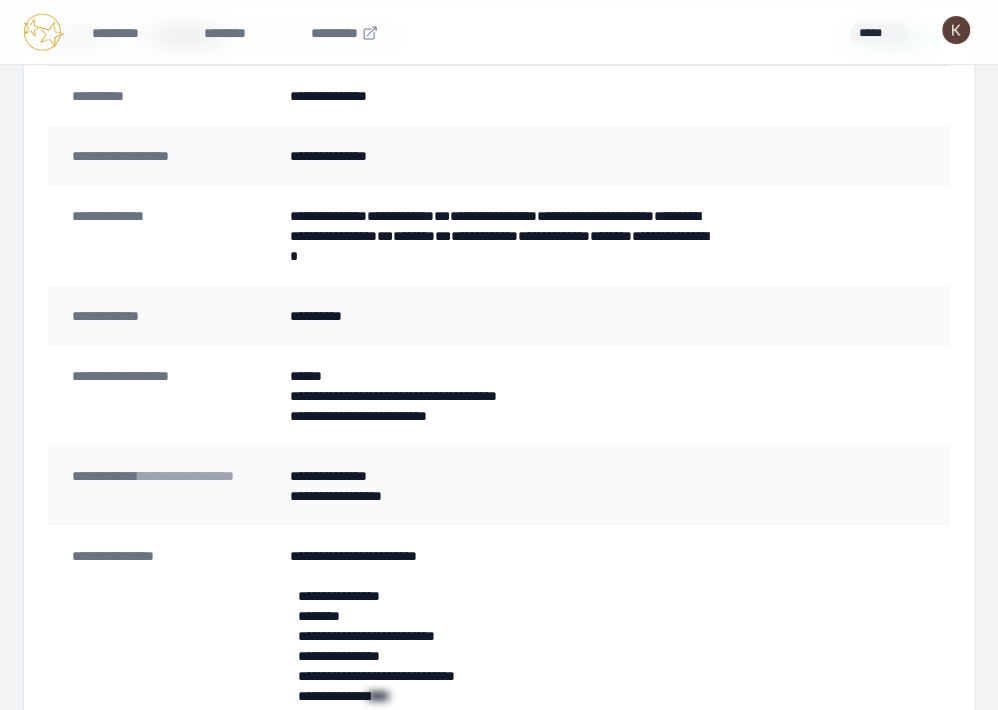 scroll, scrollTop: 195, scrollLeft: 0, axis: vertical 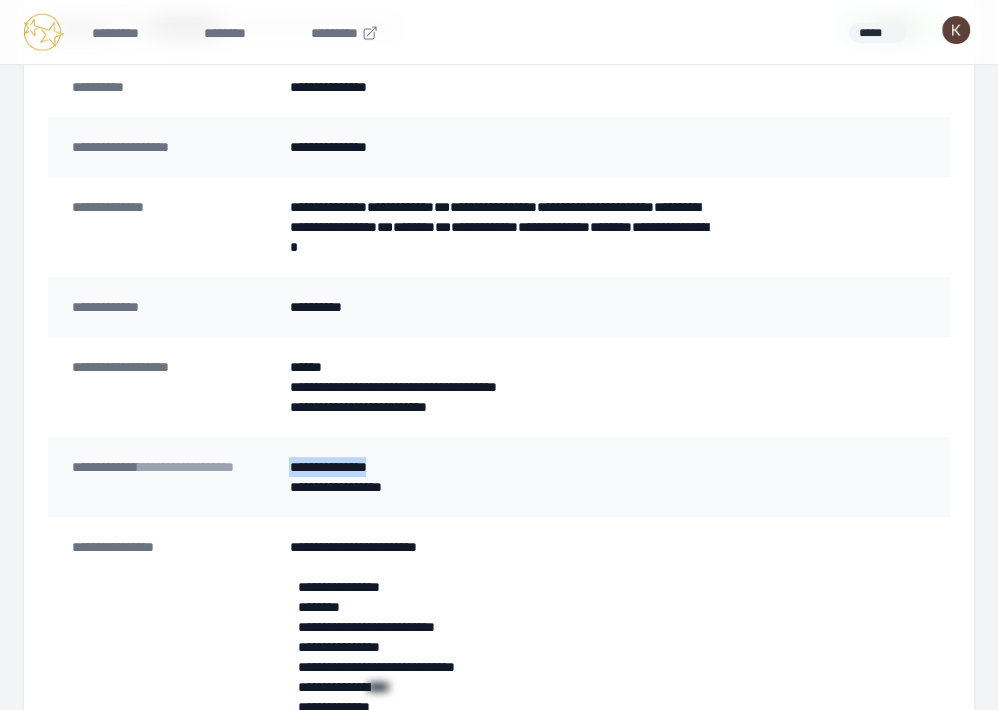 drag, startPoint x: 401, startPoint y: 468, endPoint x: 291, endPoint y: 465, distance: 110.0409 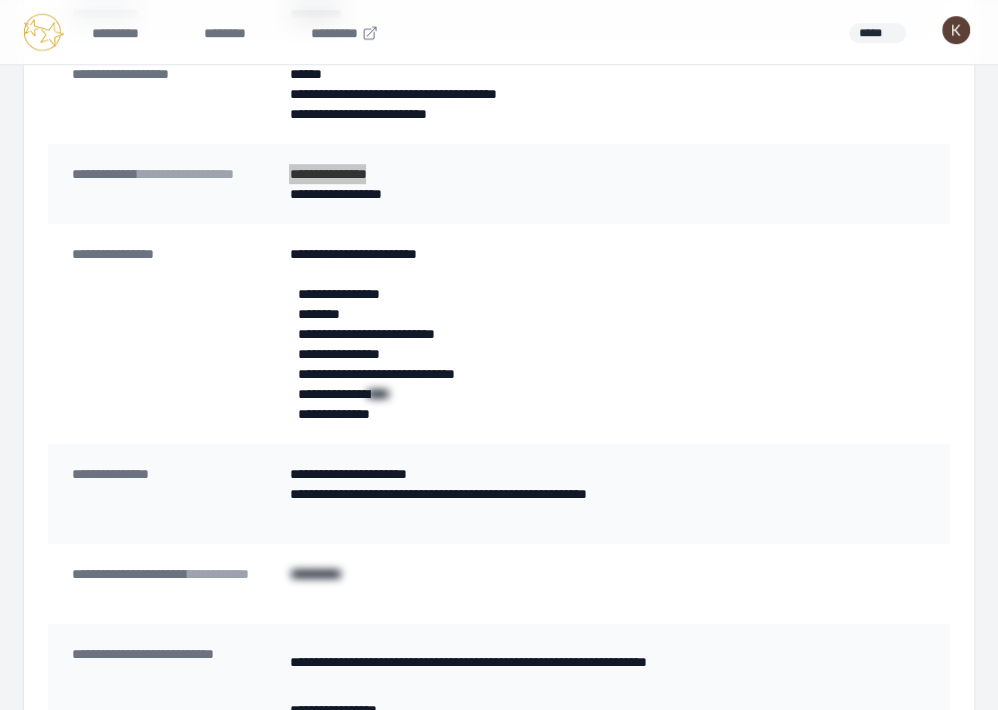 scroll, scrollTop: 487, scrollLeft: 0, axis: vertical 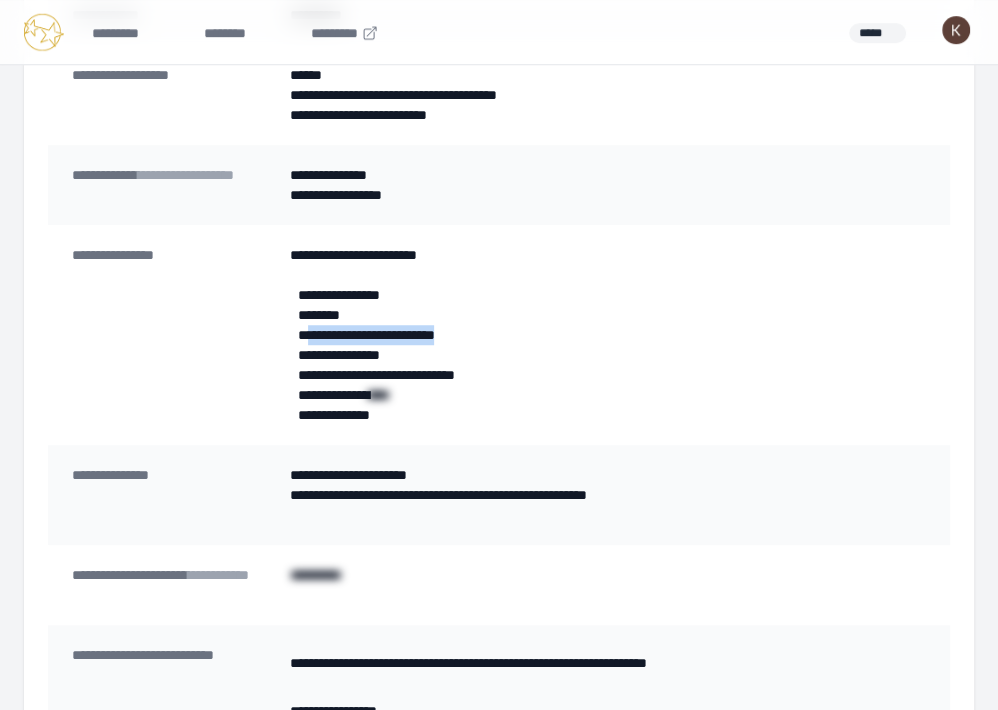 drag, startPoint x: 496, startPoint y: 331, endPoint x: 310, endPoint y: 334, distance: 186.02419 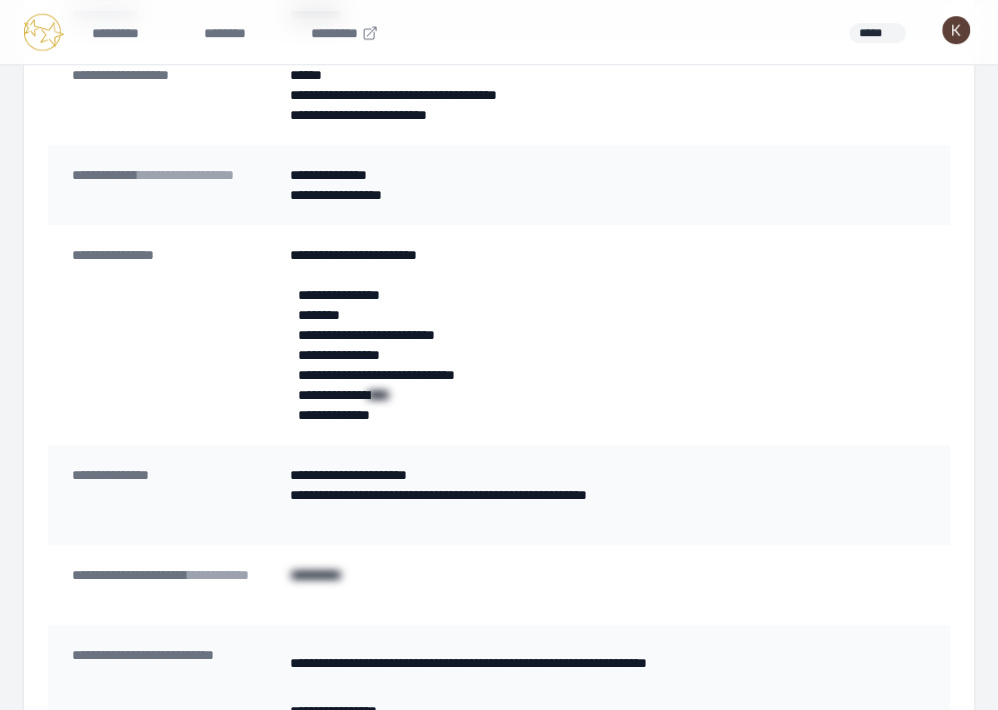 click on "**********" at bounding box center (498, 345) 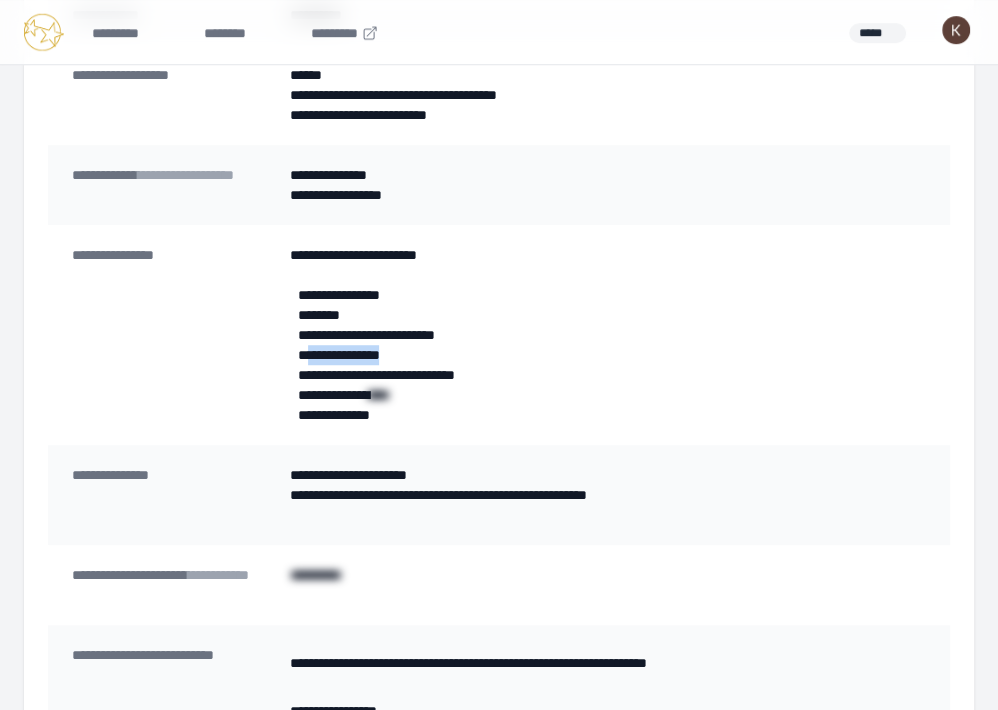 drag, startPoint x: 416, startPoint y: 354, endPoint x: 306, endPoint y: 362, distance: 110.29053 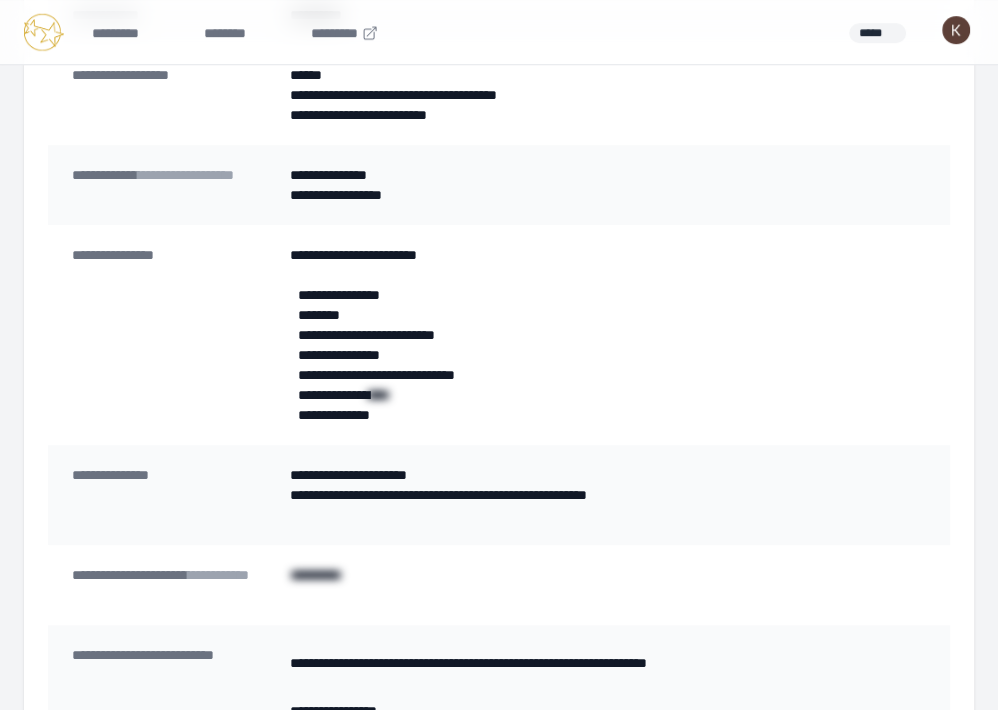 click on "**********" at bounding box center (172, 335) 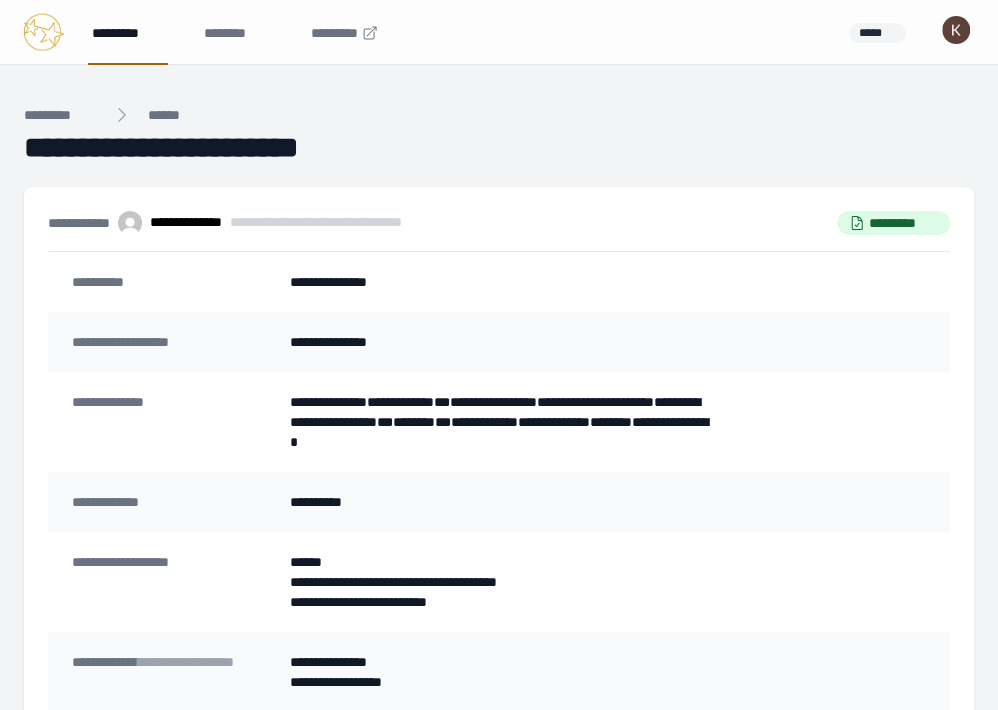 click on "*********" at bounding box center [128, 32] 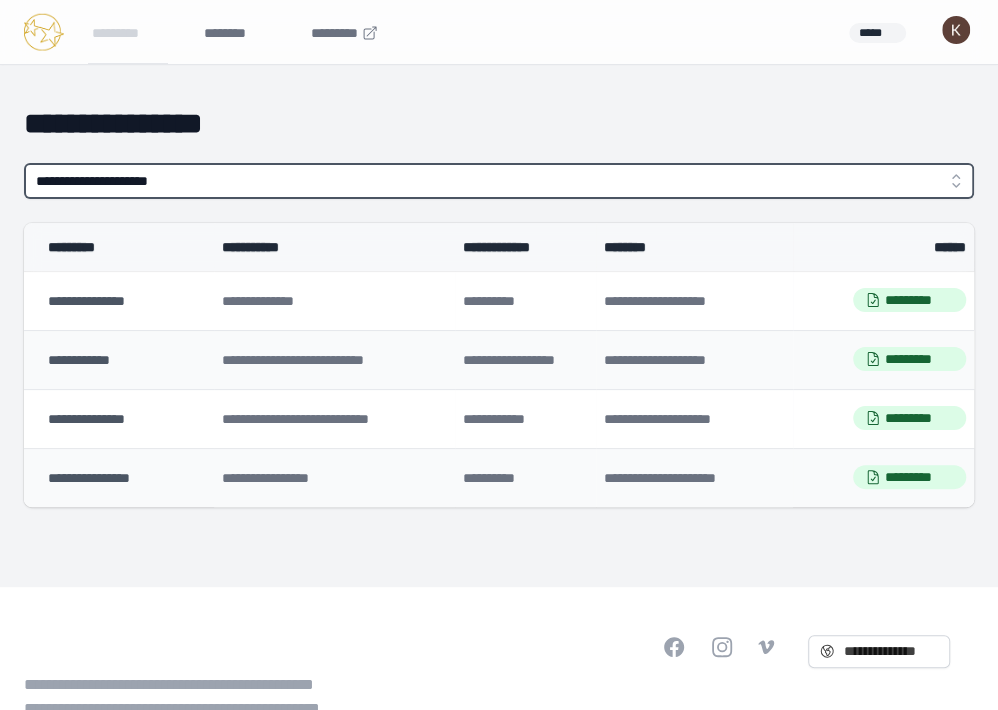 click on "**********" at bounding box center [499, 181] 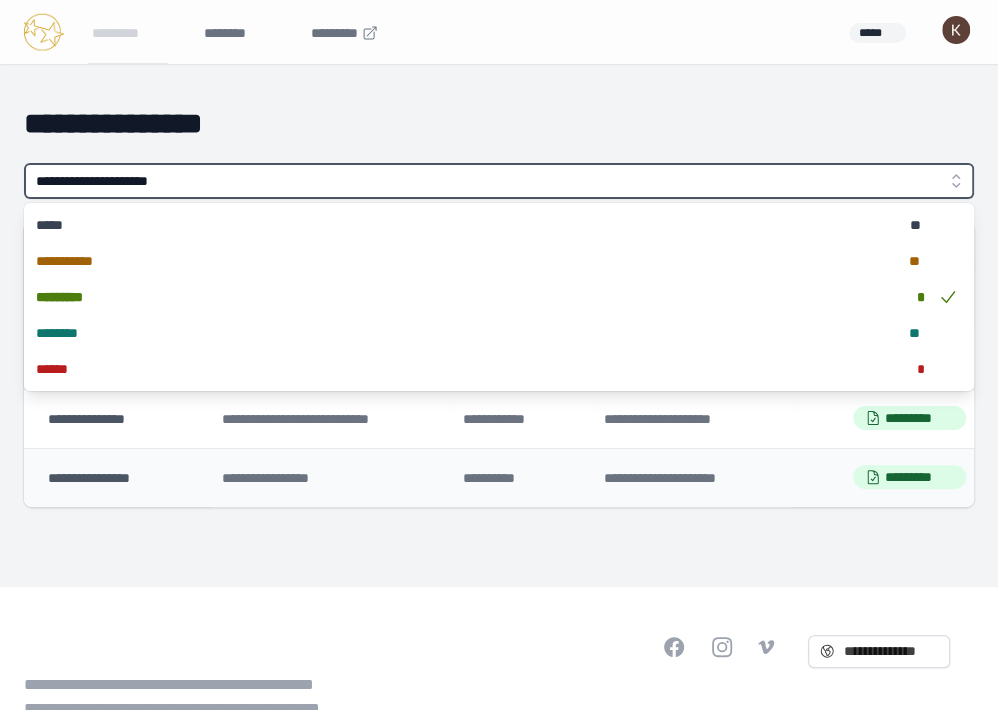 type on "**********" 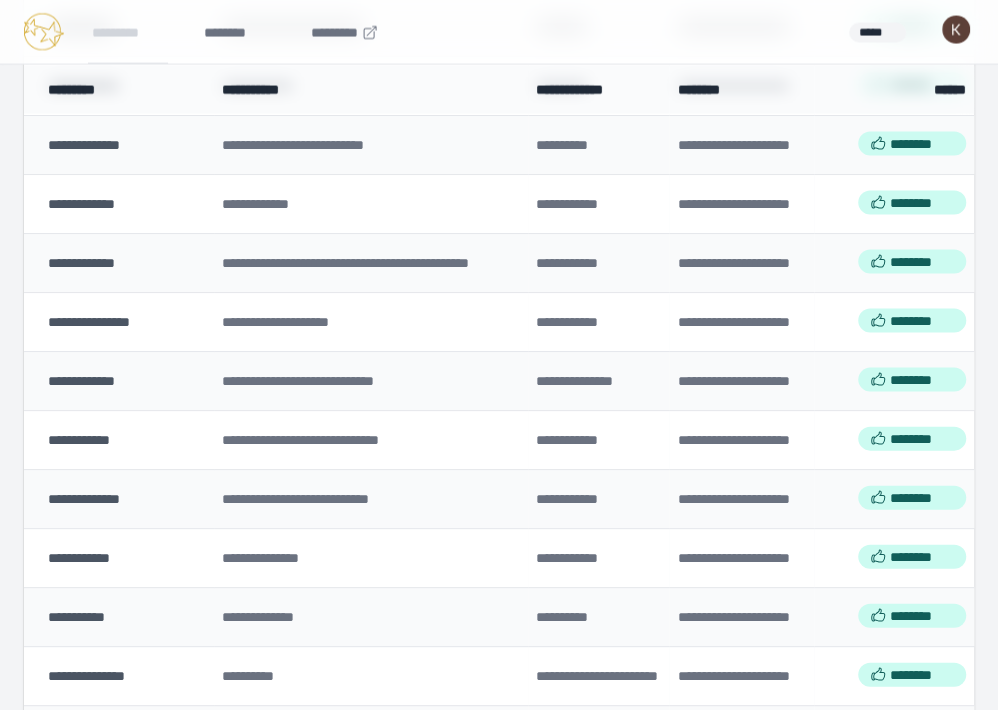scroll, scrollTop: 2007, scrollLeft: 0, axis: vertical 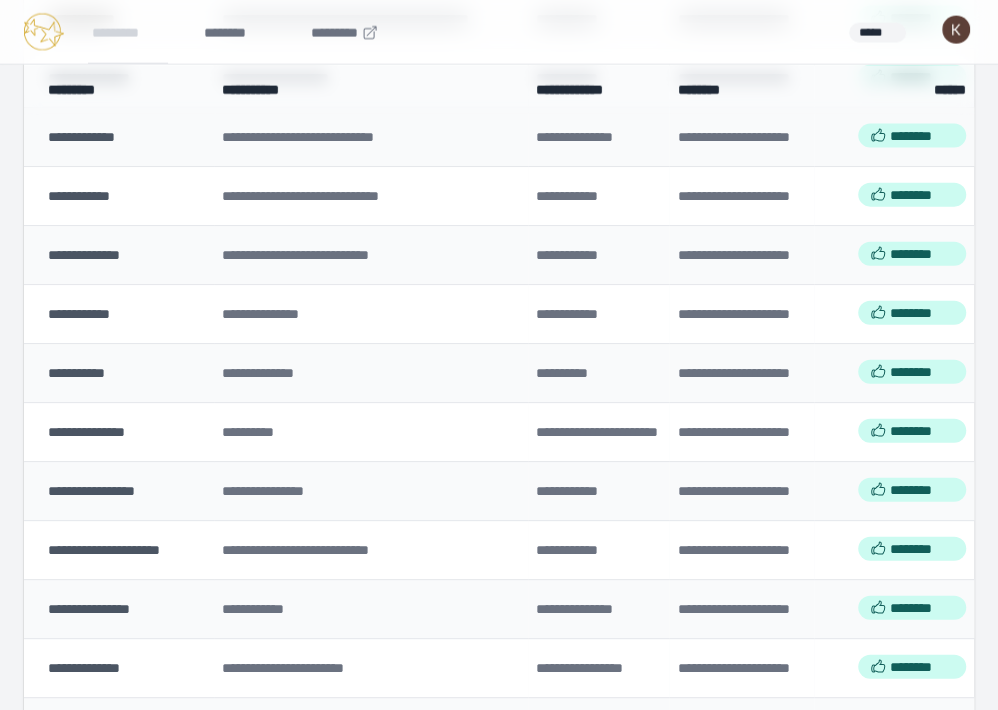 click on "**********" at bounding box center (81, 19) 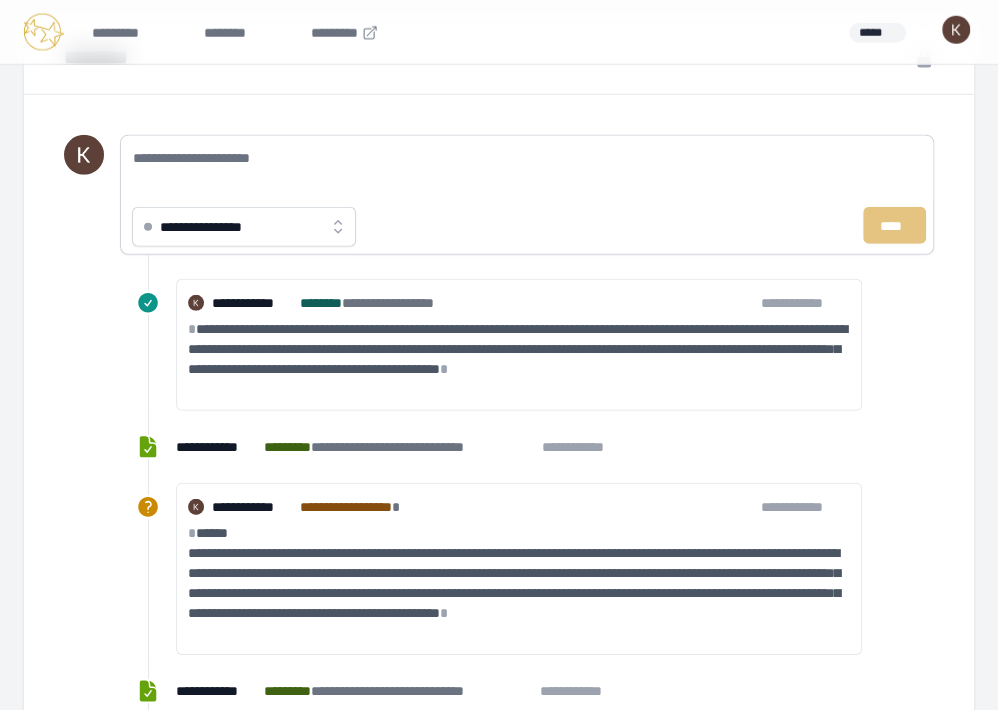 scroll, scrollTop: 2561, scrollLeft: 0, axis: vertical 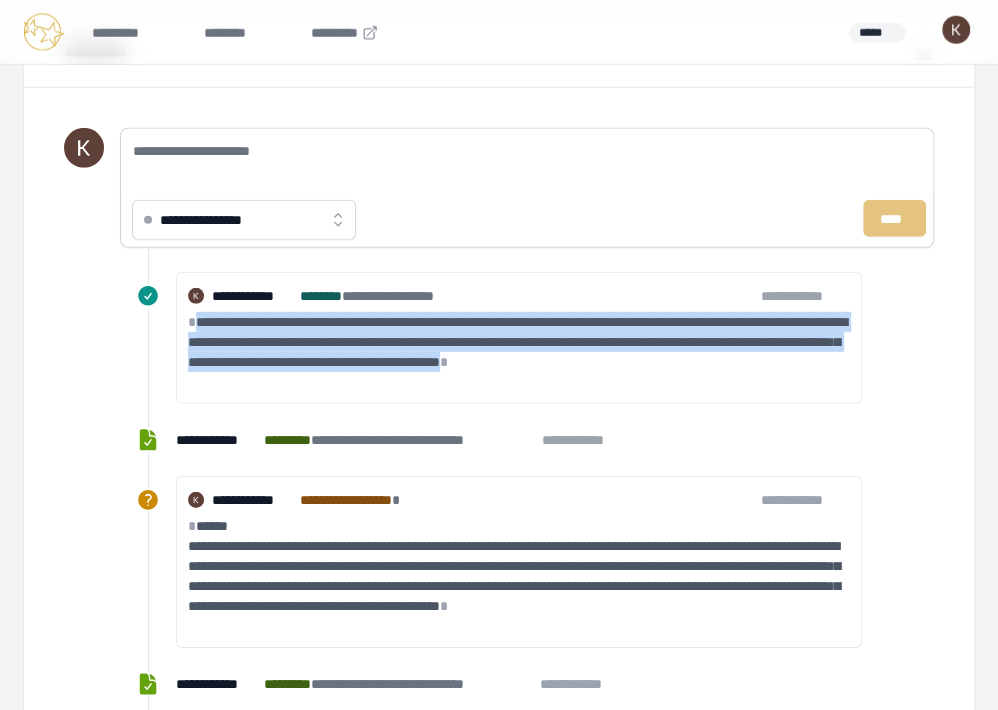 drag, startPoint x: 255, startPoint y: 379, endPoint x: 195, endPoint y: 323, distance: 82.073135 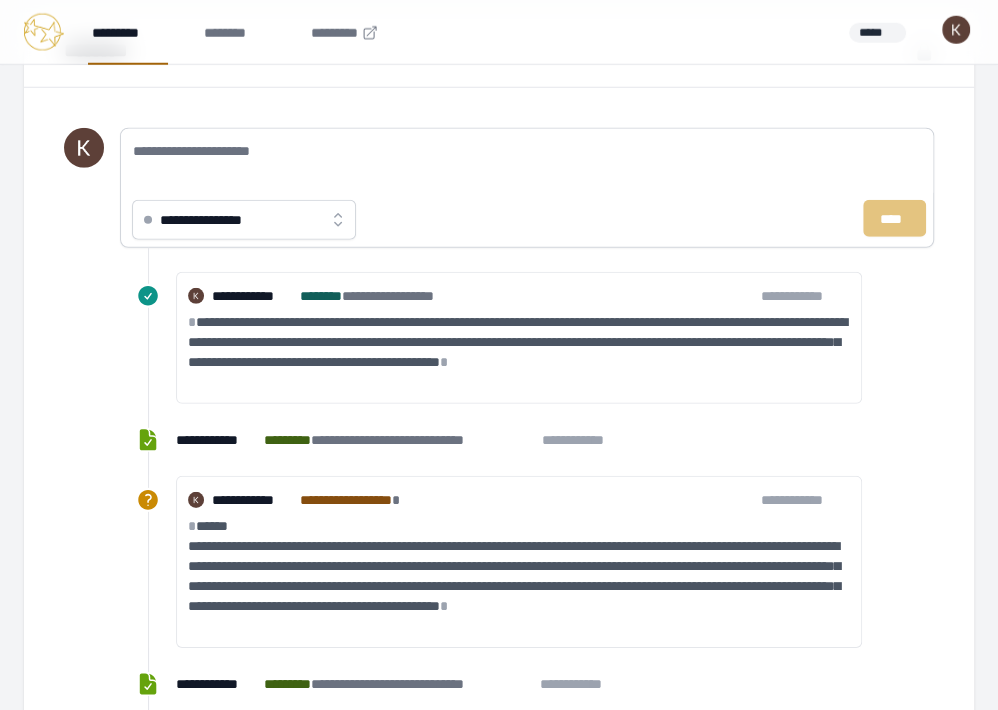 click on "*********" at bounding box center [128, 32] 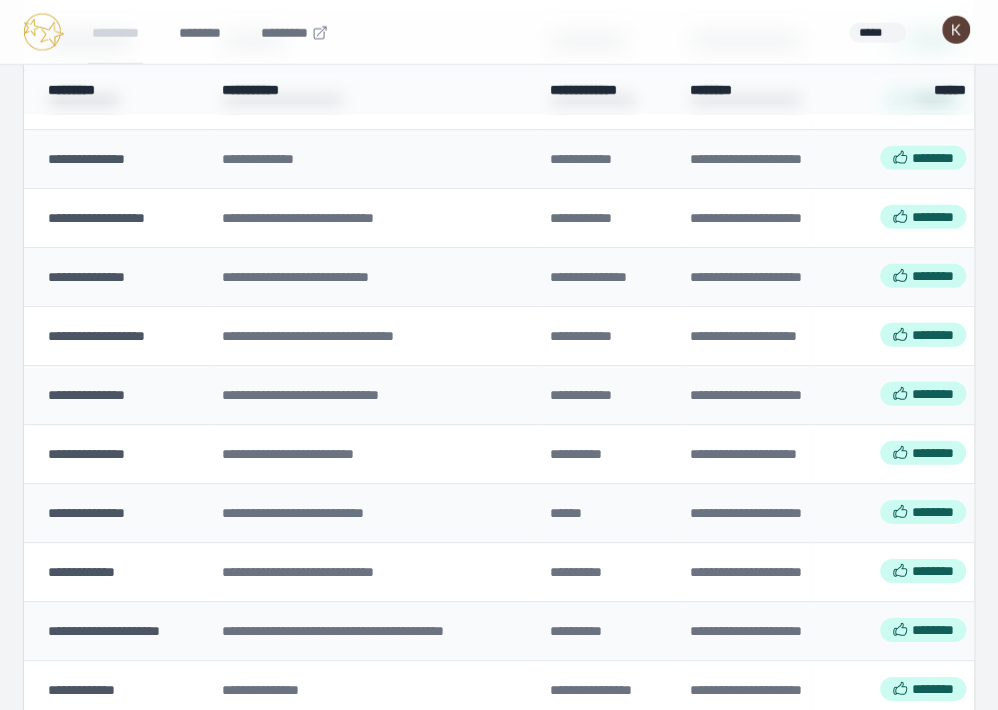 scroll, scrollTop: 0, scrollLeft: 0, axis: both 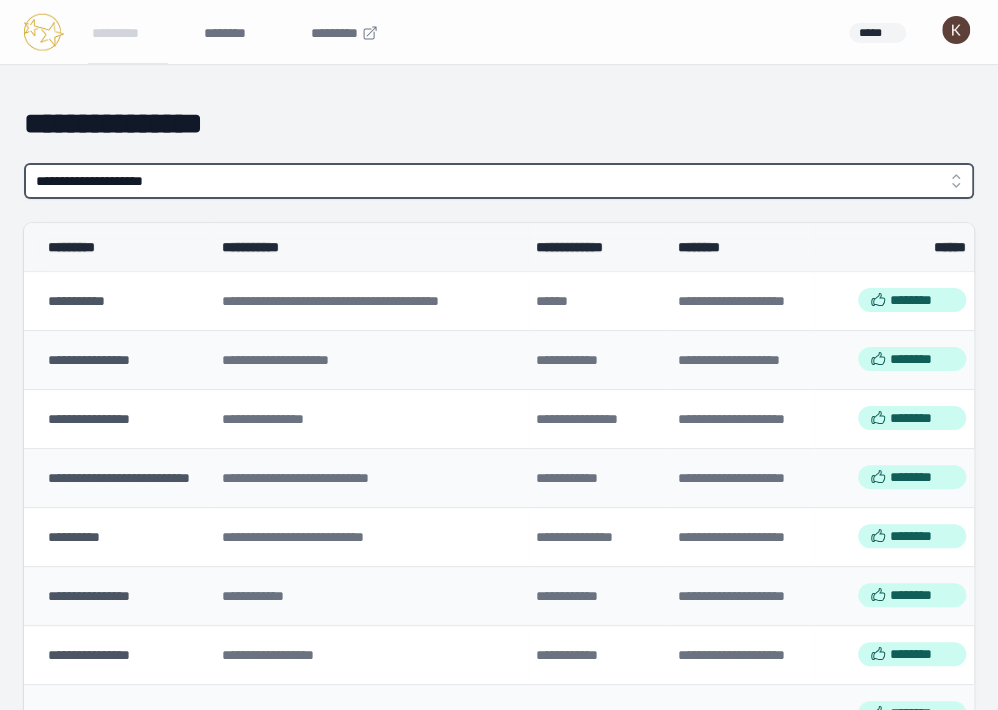 click on "**********" at bounding box center [499, 181] 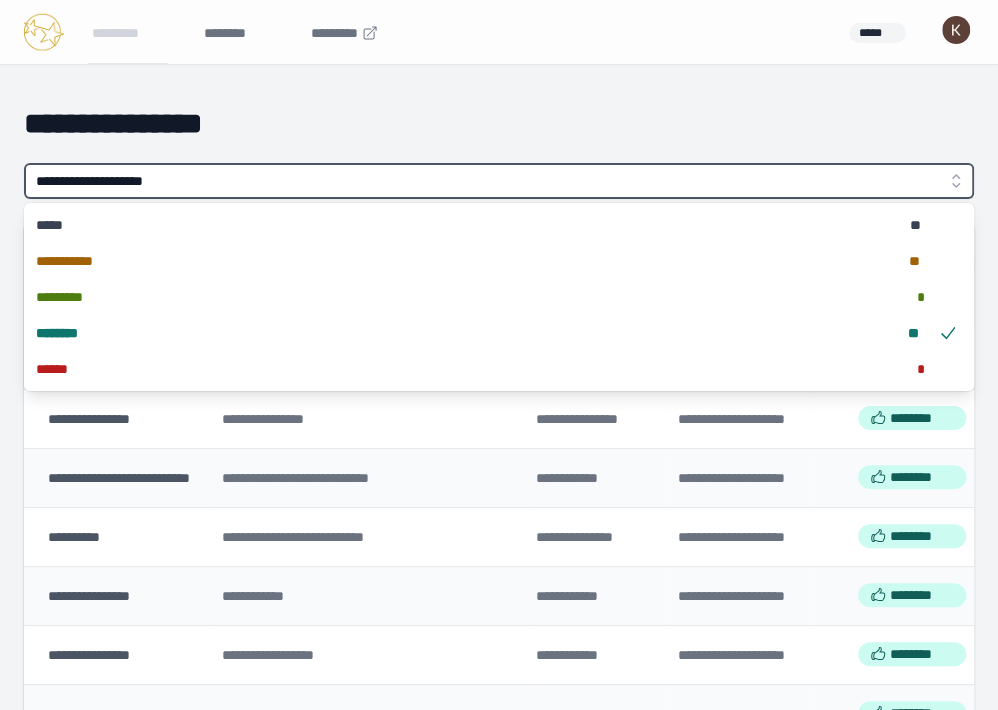 type on "**********" 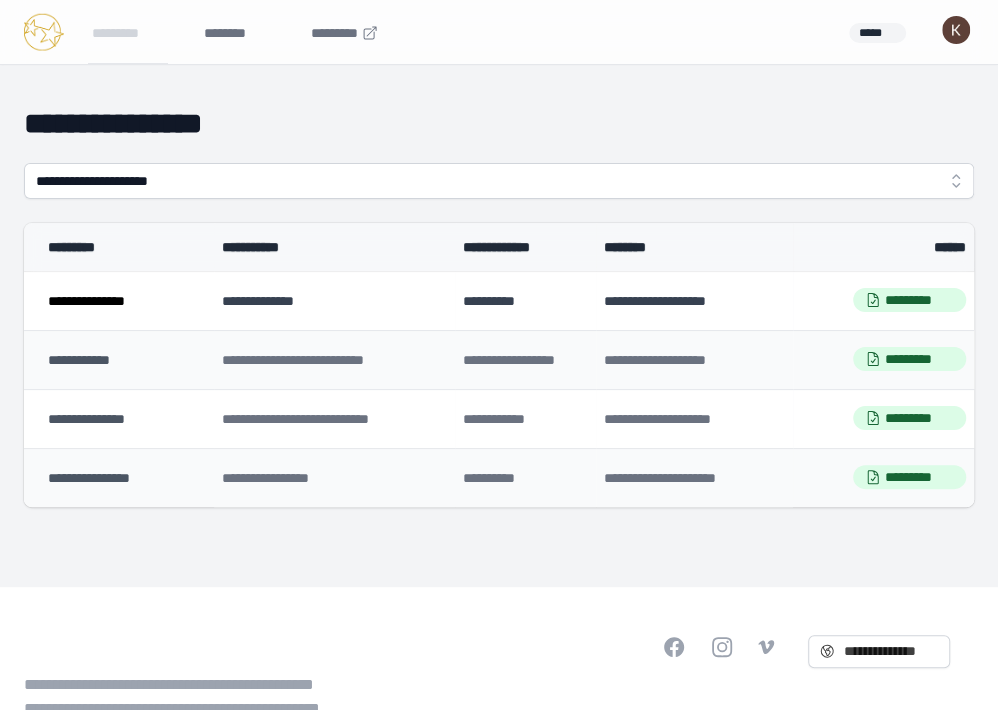 click on "**********" at bounding box center (86, 301) 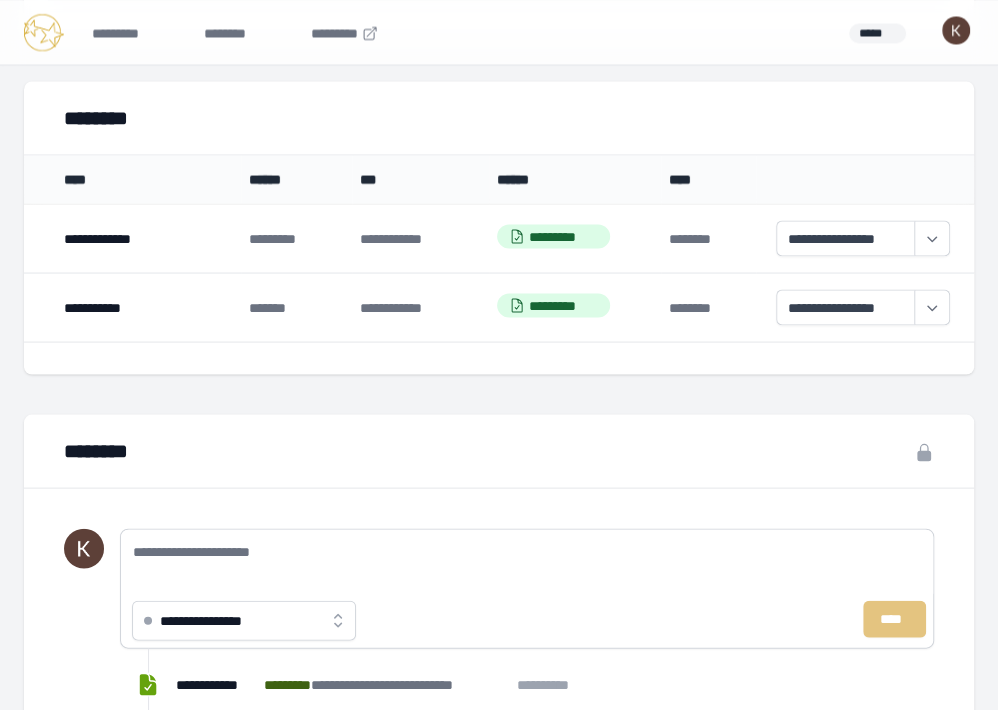 scroll, scrollTop: 1906, scrollLeft: 0, axis: vertical 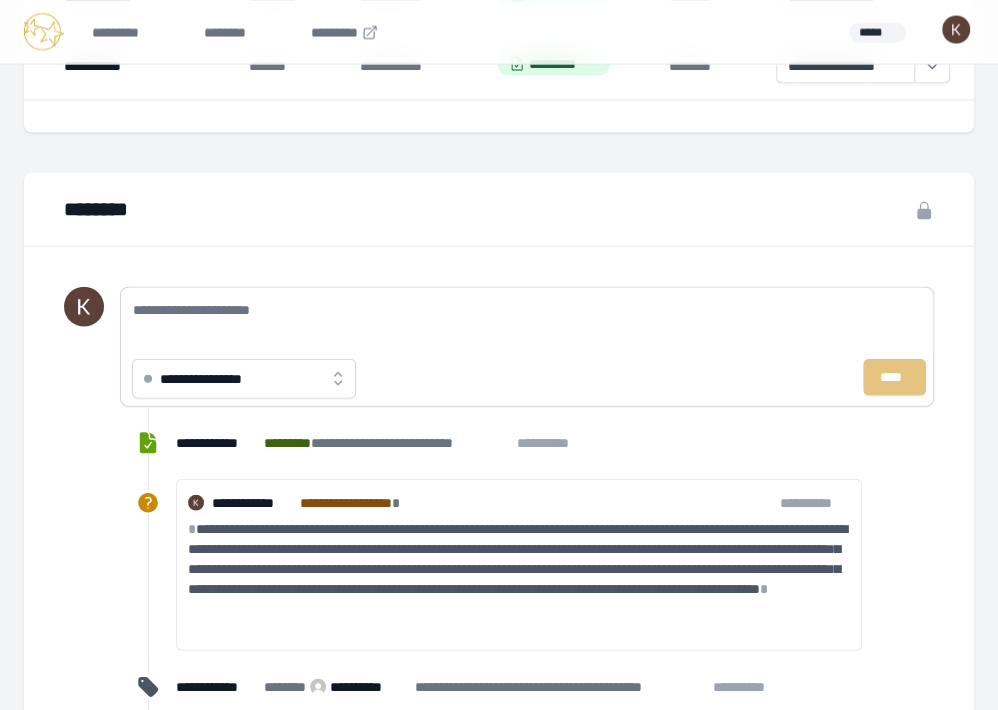 click on "**********" at bounding box center (217, 379) 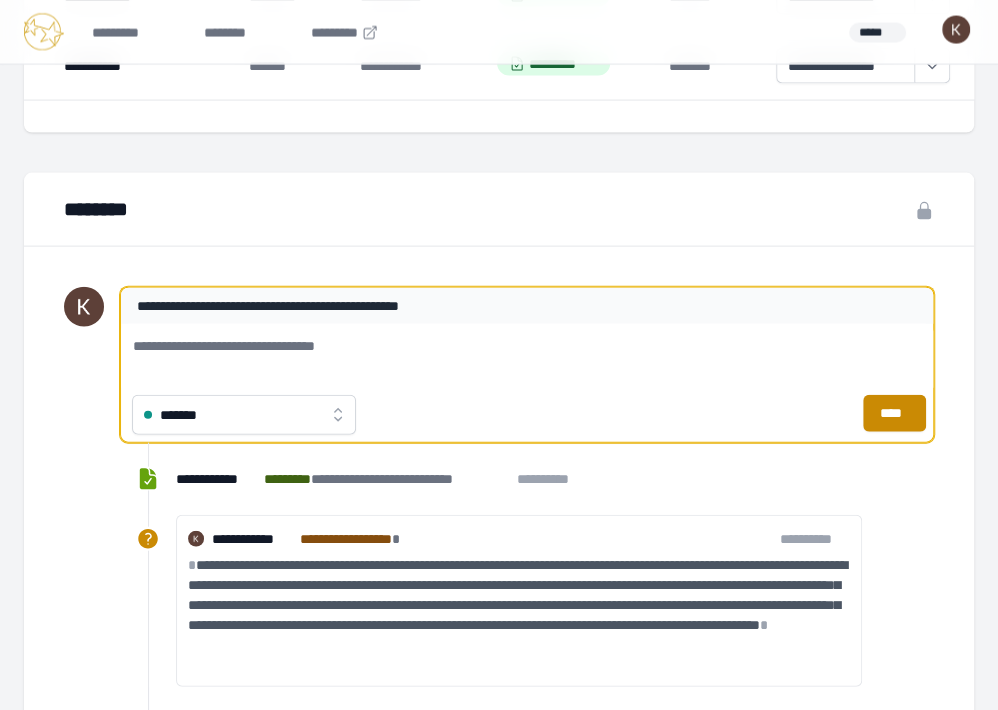 click on "**********" at bounding box center [527, 356] 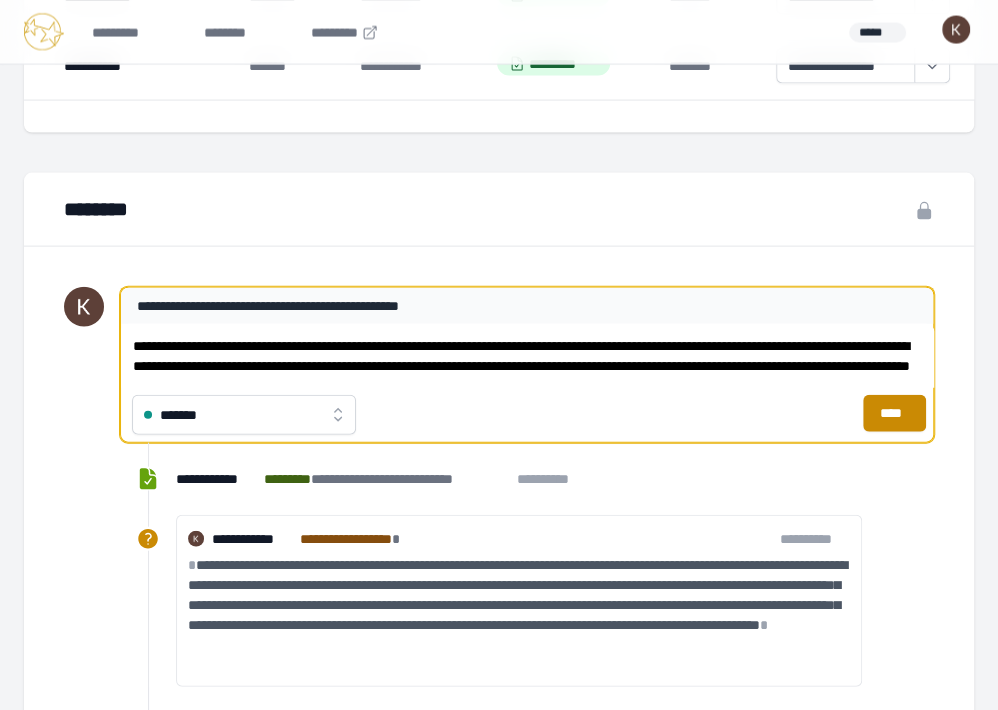 scroll, scrollTop: 0, scrollLeft: 0, axis: both 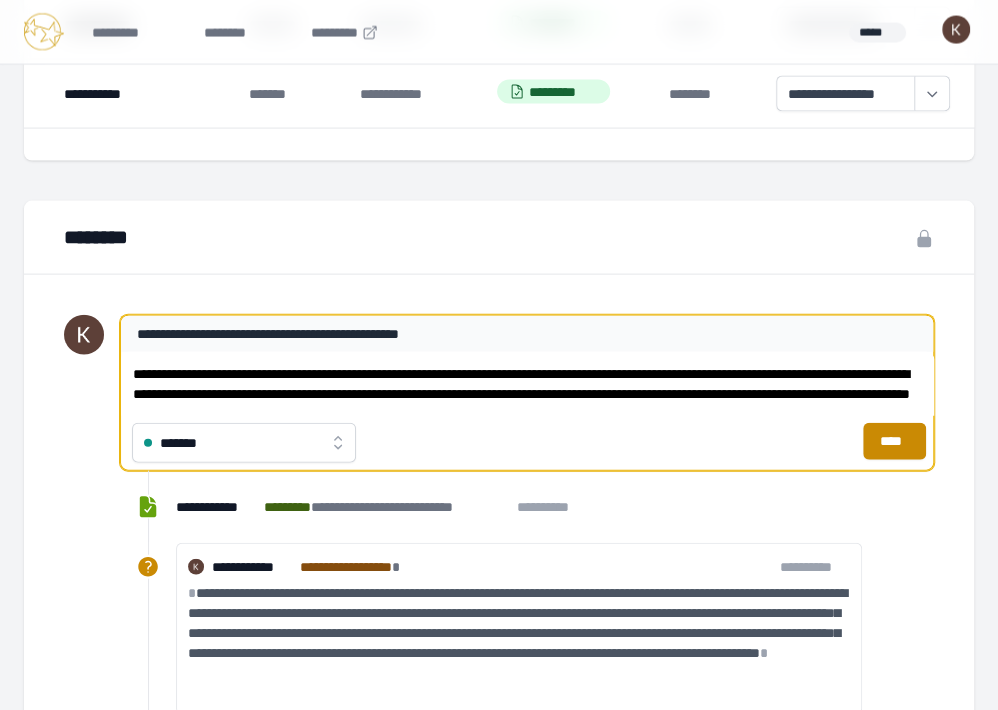 click on "**********" at bounding box center (527, 384) 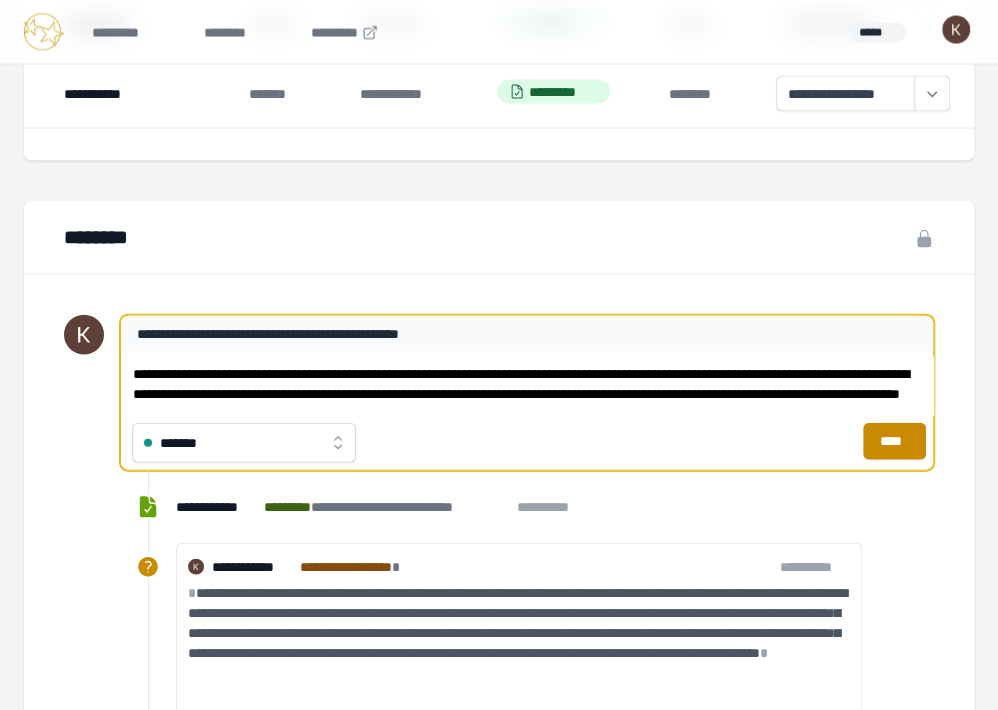 scroll, scrollTop: 13, scrollLeft: 0, axis: vertical 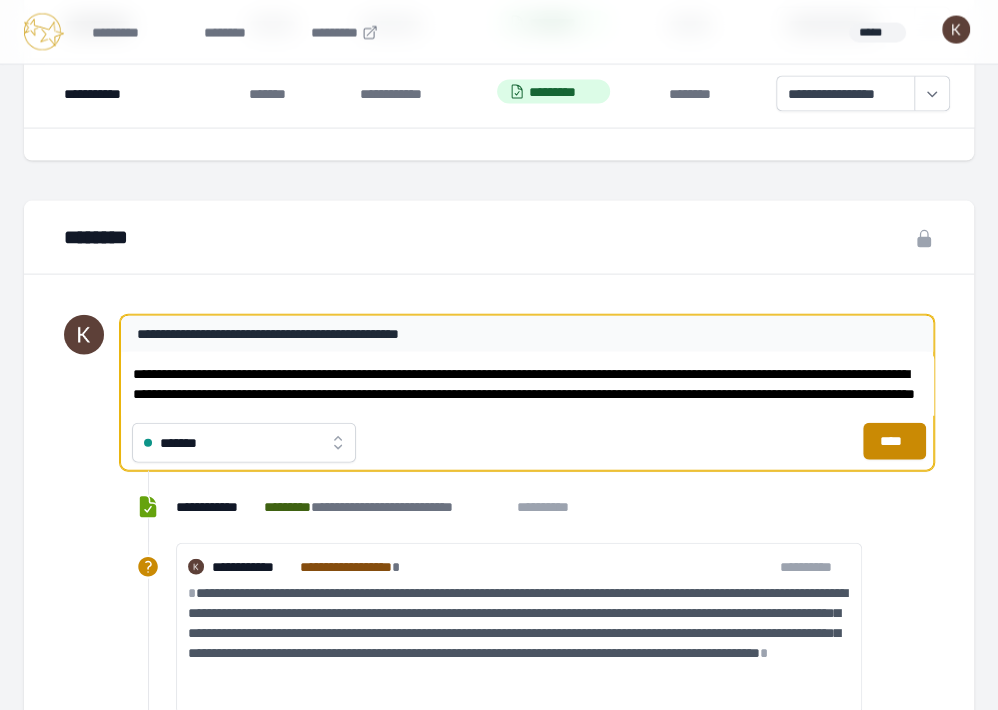 drag, startPoint x: 250, startPoint y: 376, endPoint x: 195, endPoint y: 375, distance: 55.00909 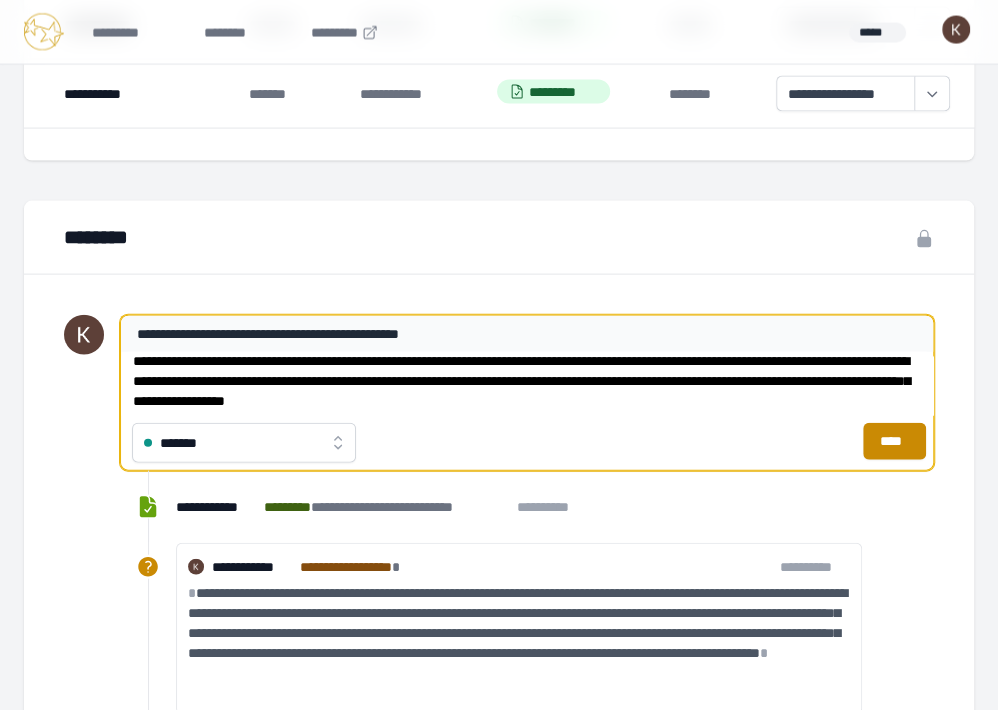 click on "**********" at bounding box center [527, 384] 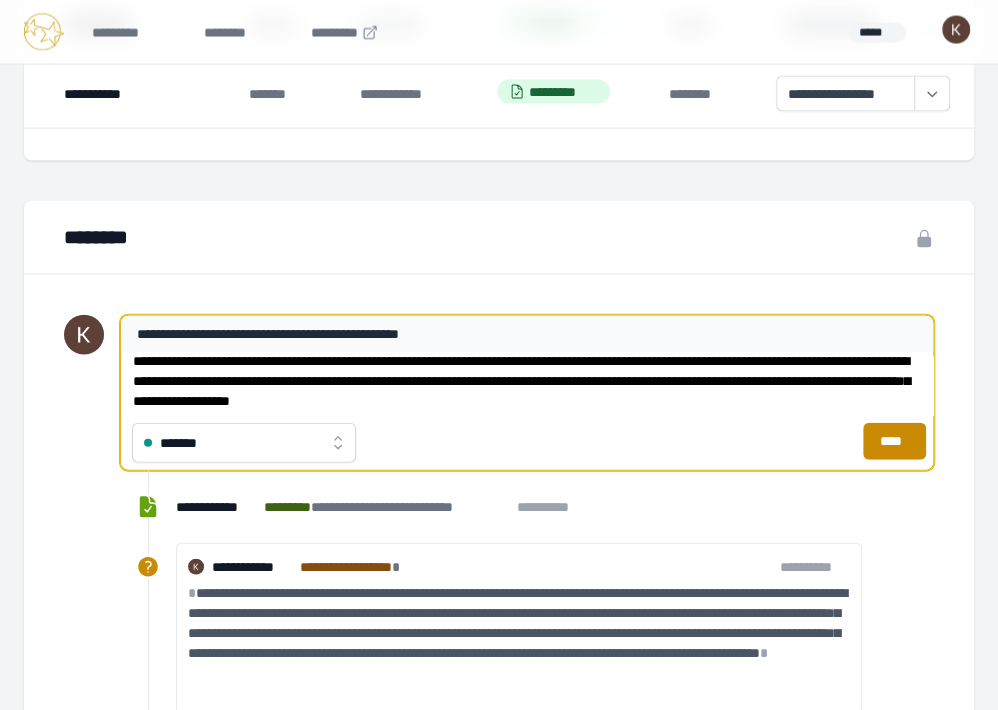 click on "**********" at bounding box center [527, 384] 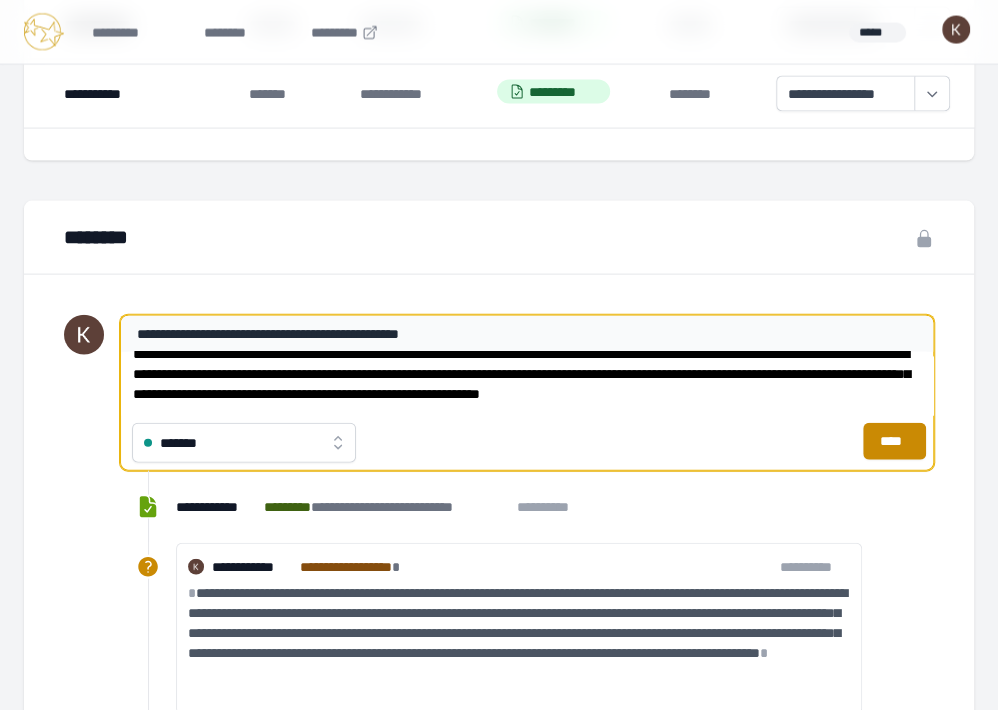 scroll, scrollTop: 40, scrollLeft: 0, axis: vertical 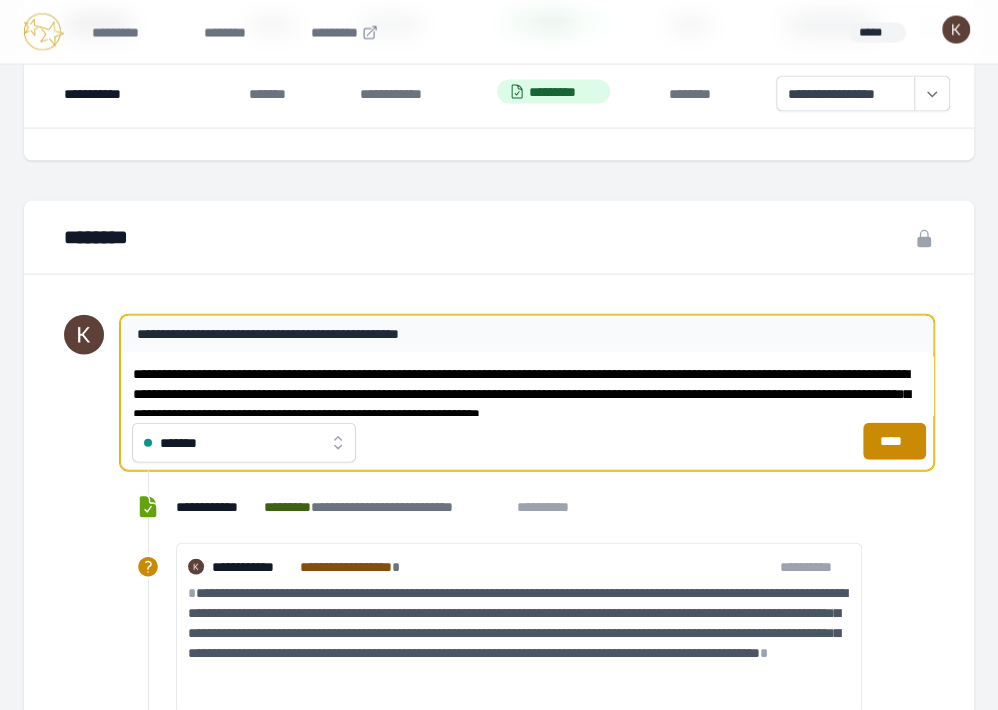 drag, startPoint x: 280, startPoint y: 394, endPoint x: 137, endPoint y: 339, distance: 153.21227 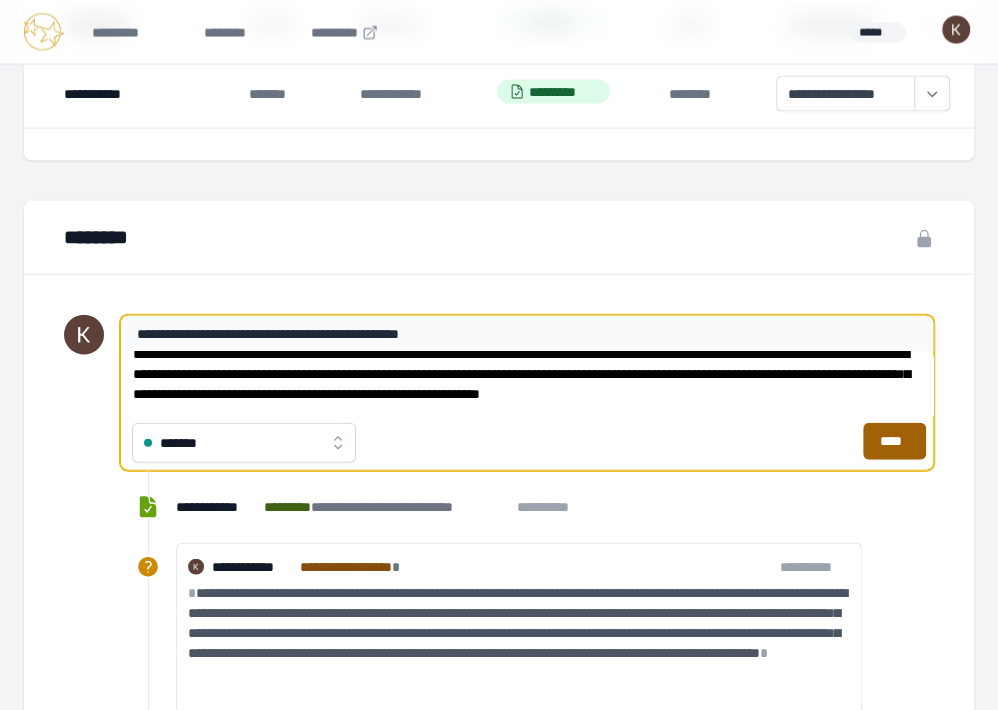 type on "**********" 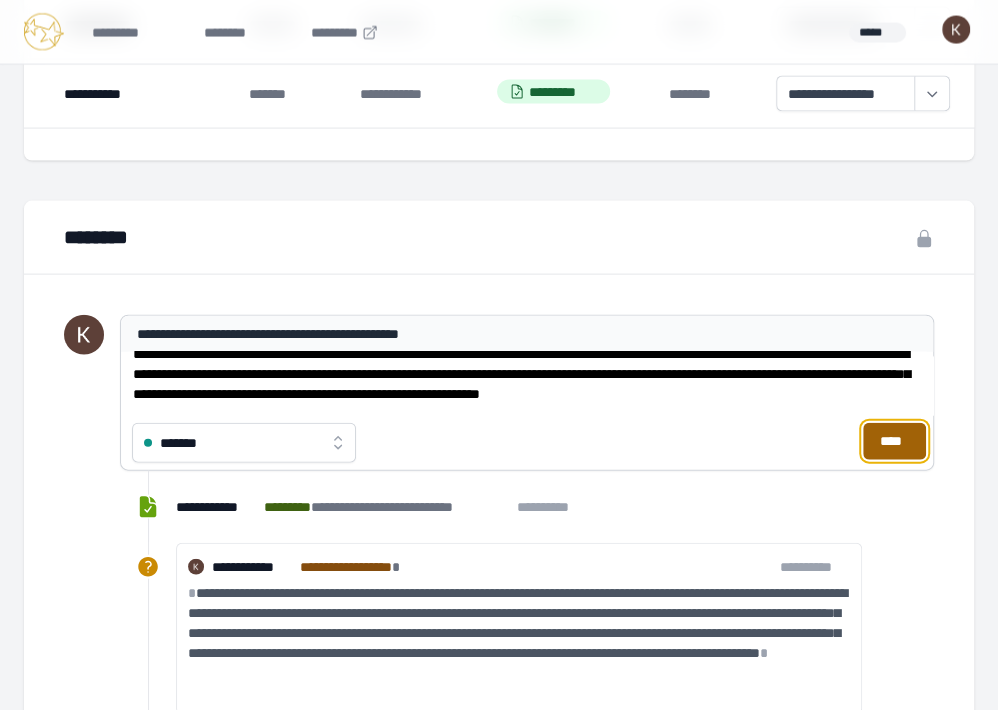 click on "****" at bounding box center [894, 441] 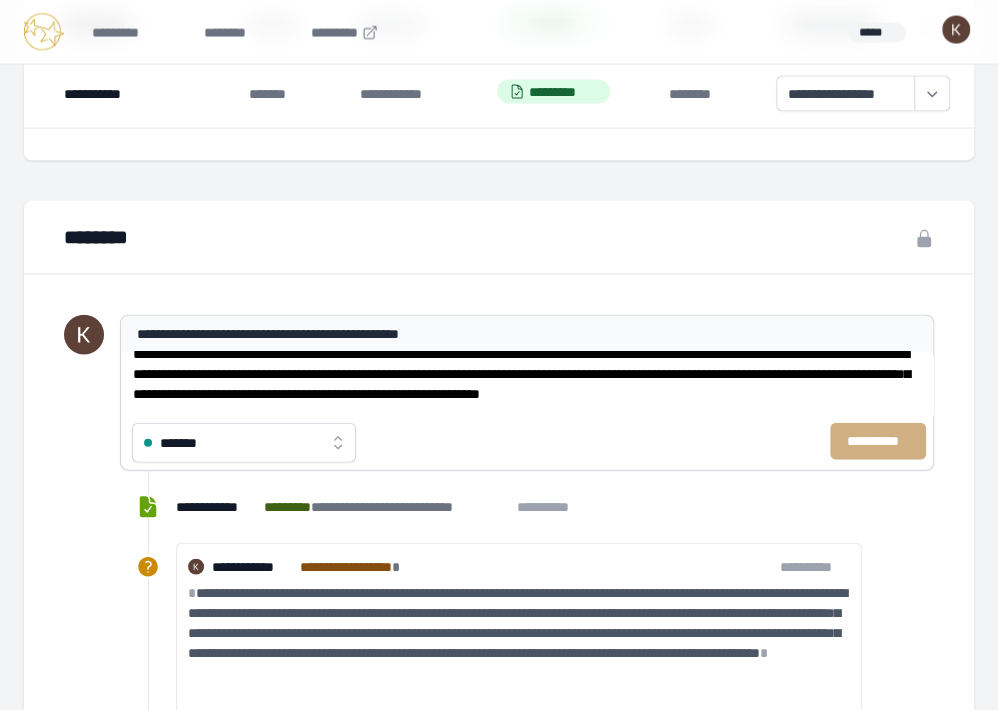 type 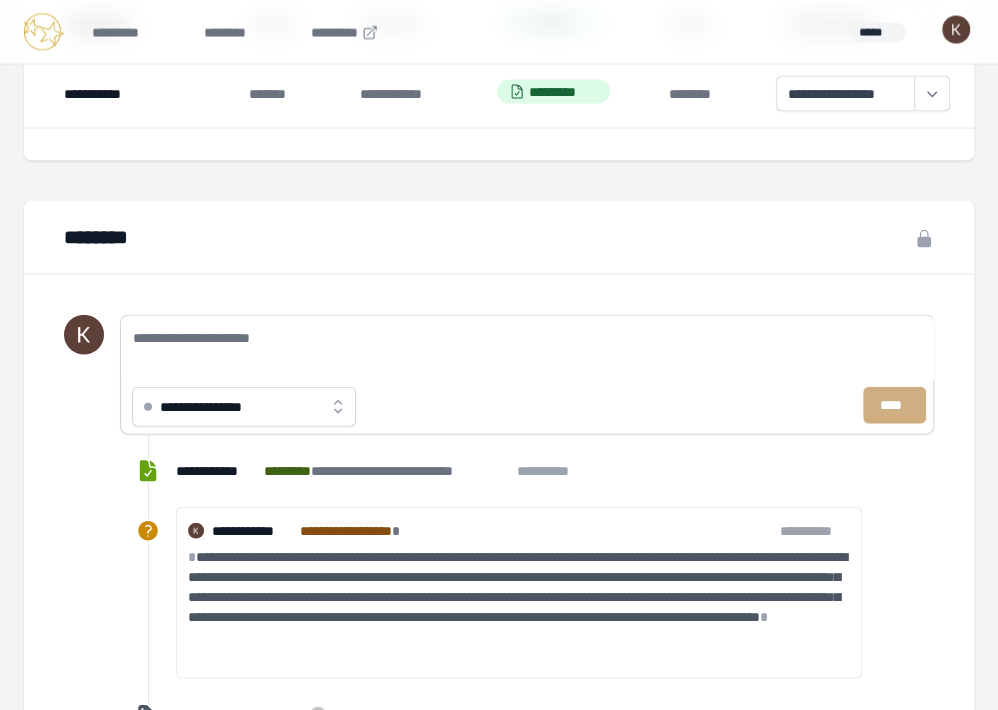 scroll, scrollTop: 0, scrollLeft: 0, axis: both 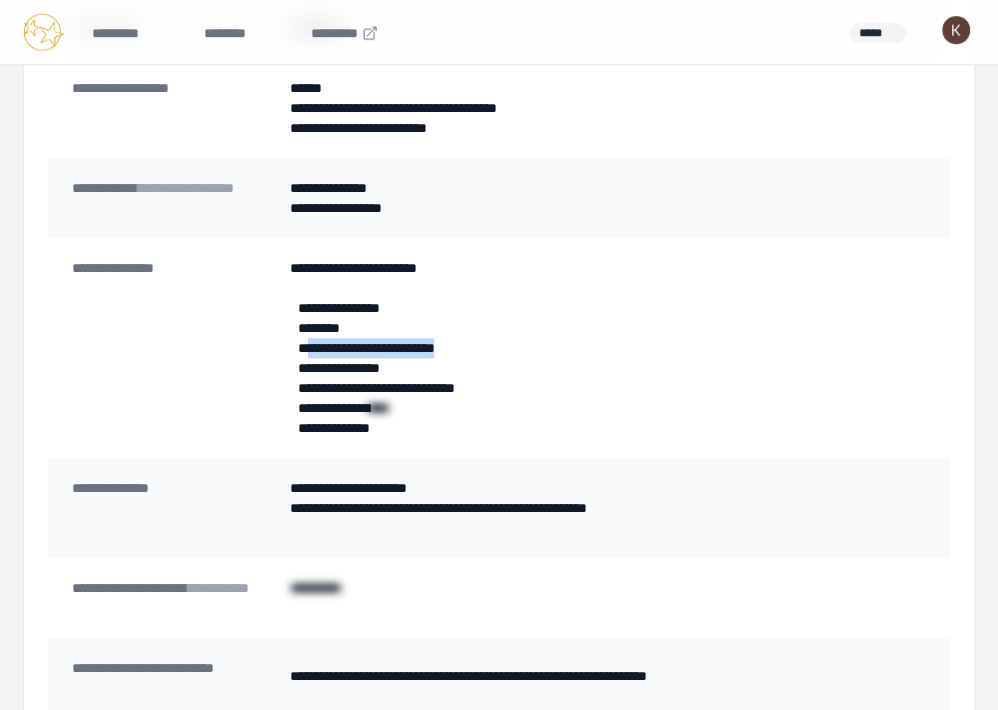 drag, startPoint x: 499, startPoint y: 346, endPoint x: 306, endPoint y: 347, distance: 193.0026 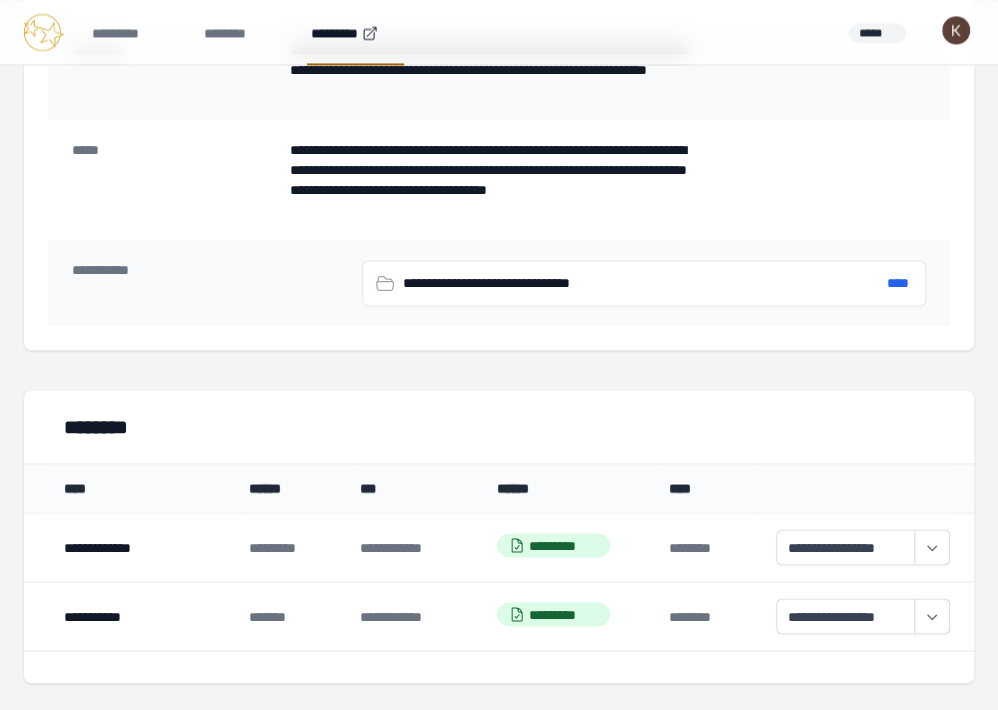 scroll, scrollTop: 38, scrollLeft: 0, axis: vertical 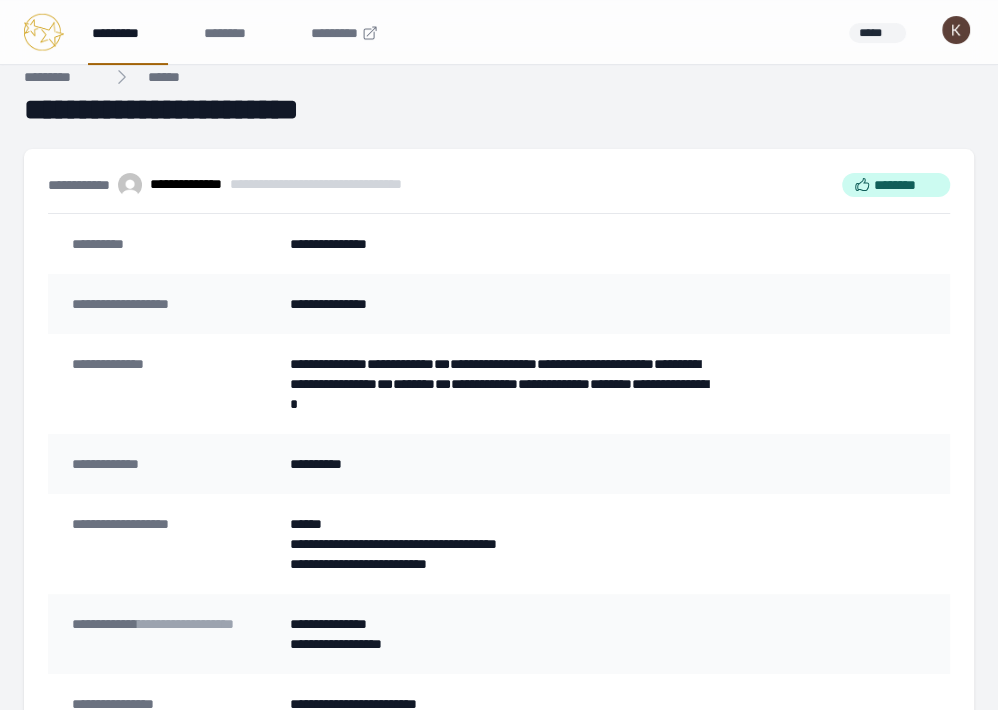 click on "*********" at bounding box center (128, 32) 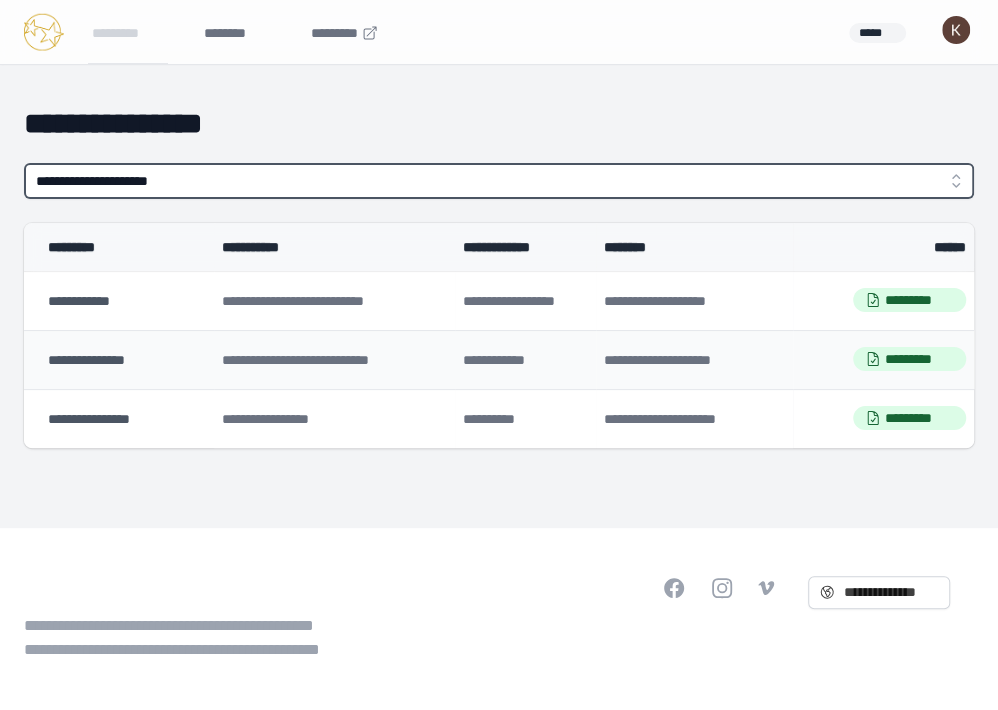 click on "**********" at bounding box center (499, 181) 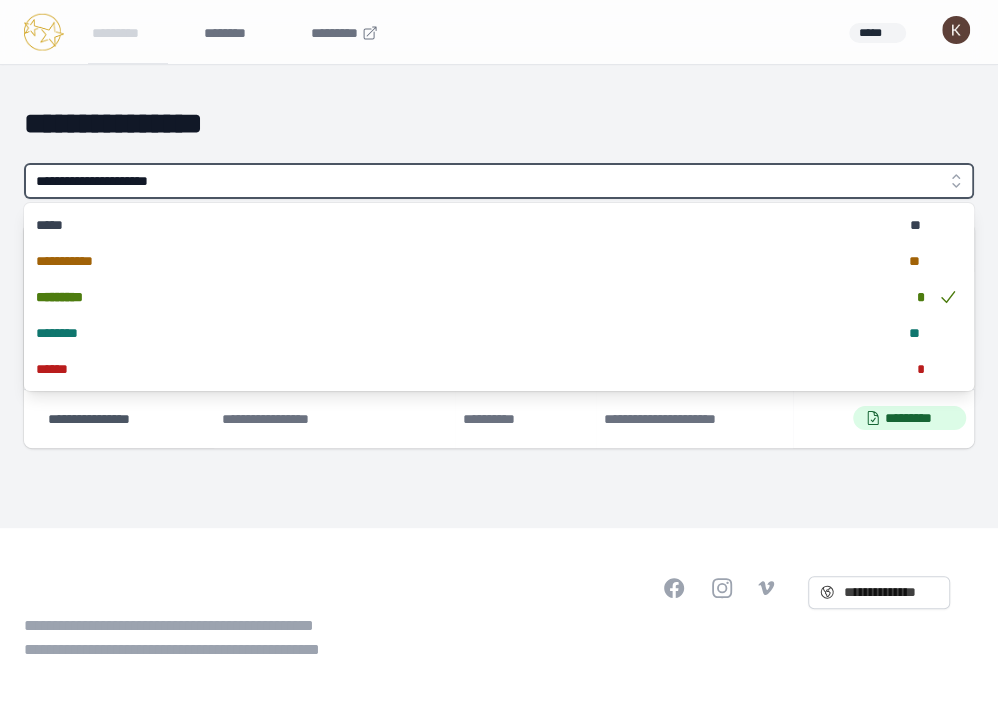 type on "**********" 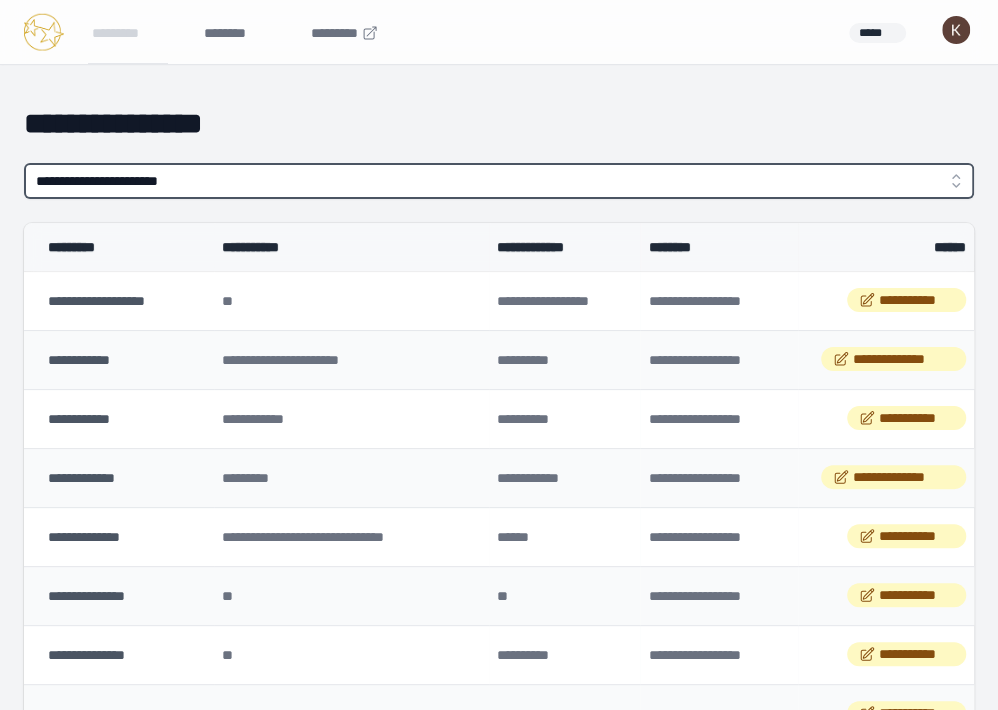 scroll, scrollTop: 3, scrollLeft: 0, axis: vertical 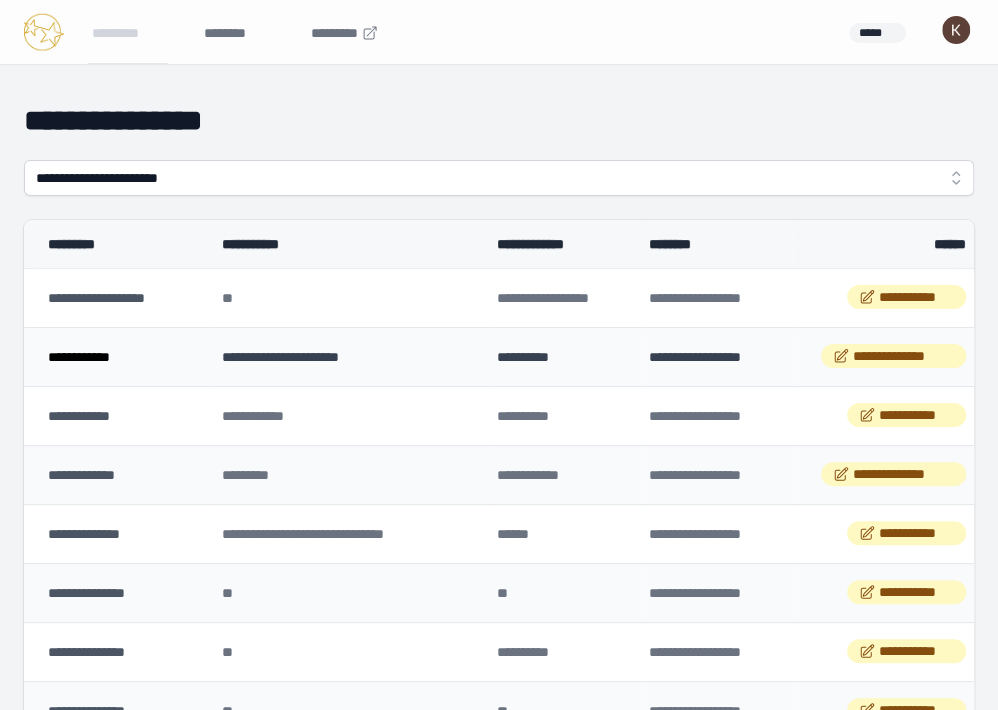 click on "**********" at bounding box center (79, 357) 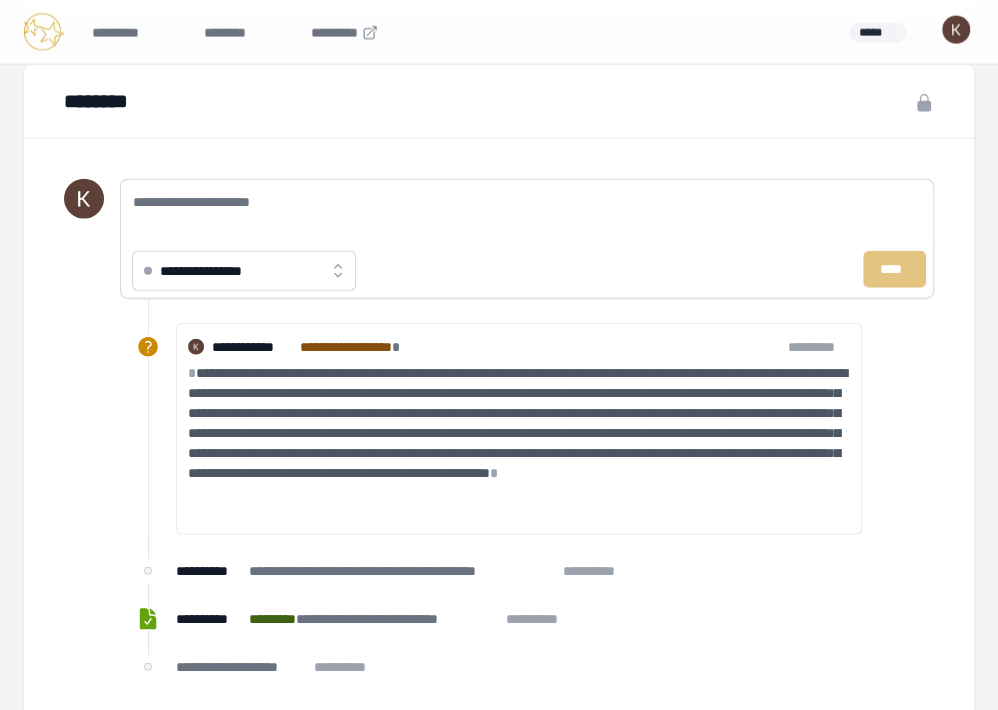 scroll, scrollTop: 2147, scrollLeft: 0, axis: vertical 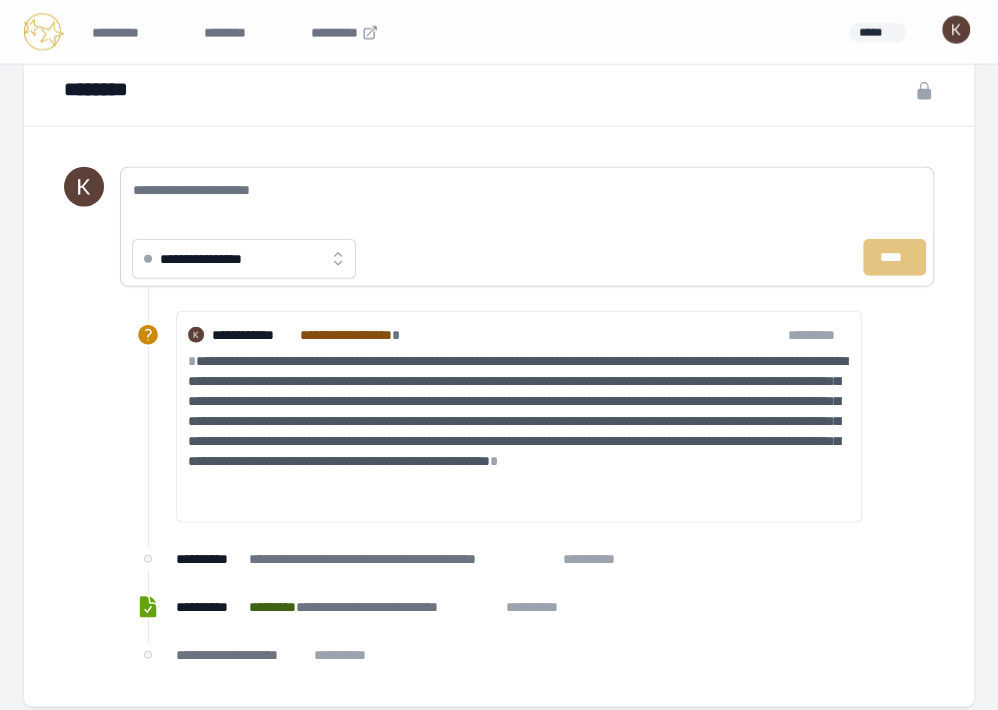 click on "**********" at bounding box center (217, 259) 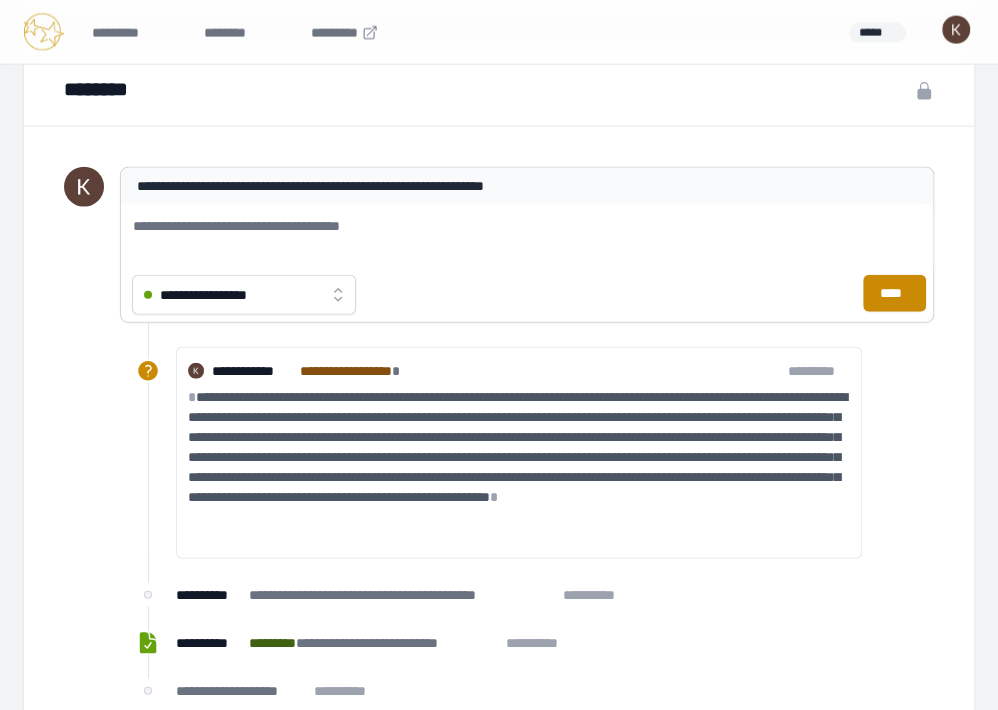 scroll, scrollTop: 2149, scrollLeft: 0, axis: vertical 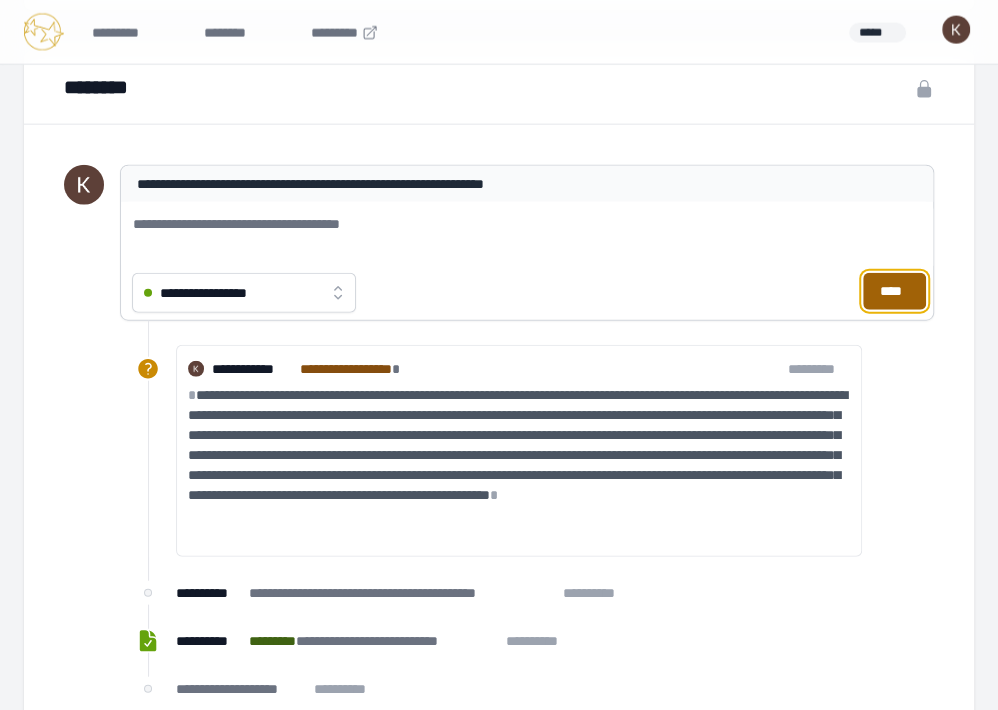 click on "****" at bounding box center (894, 291) 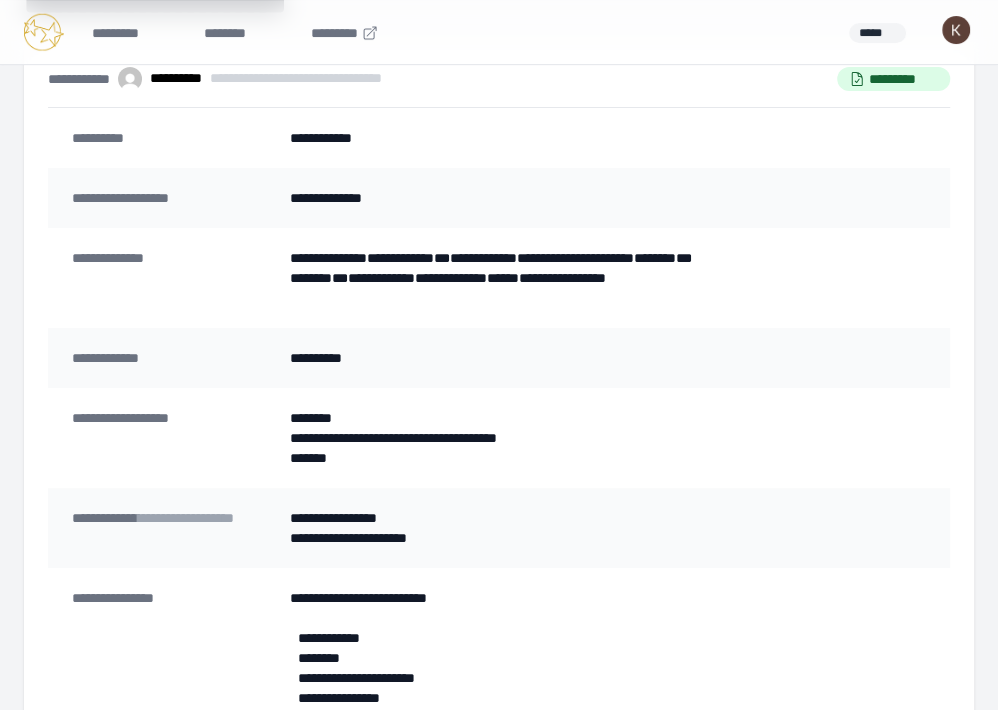 scroll, scrollTop: 0, scrollLeft: 0, axis: both 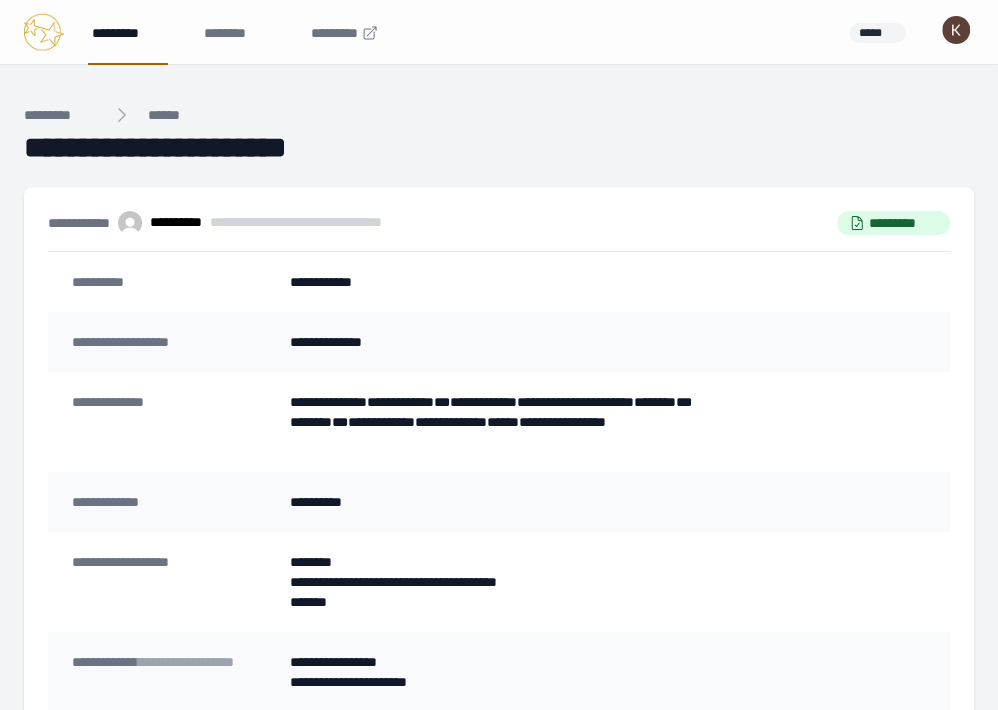 click on "*********" at bounding box center [128, 32] 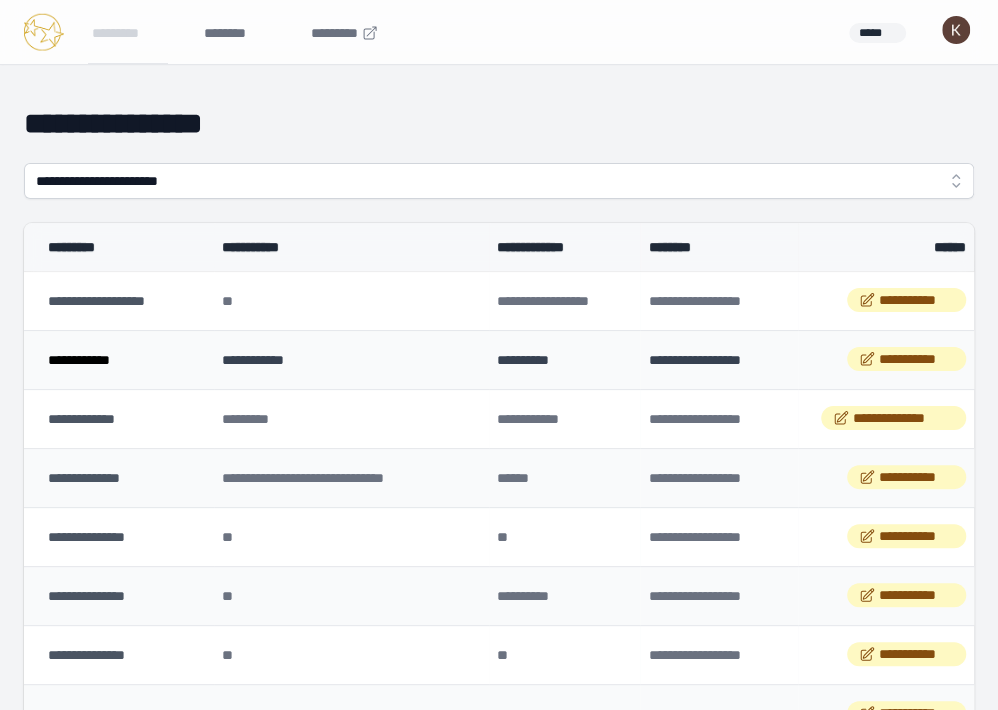 click on "**********" at bounding box center [79, 360] 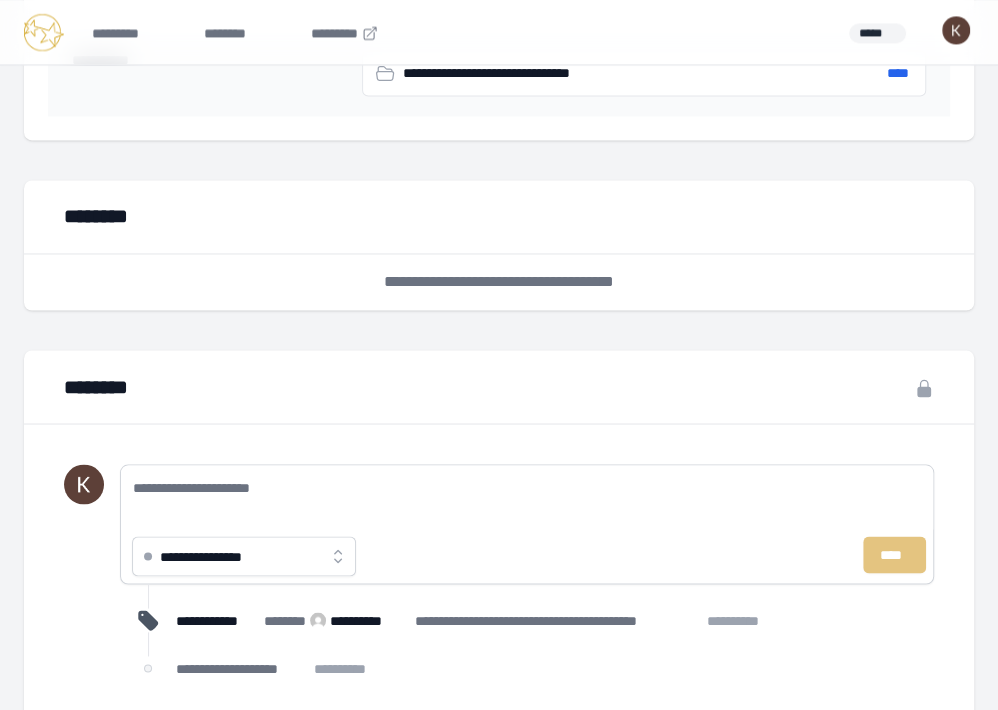 scroll, scrollTop: 1625, scrollLeft: 0, axis: vertical 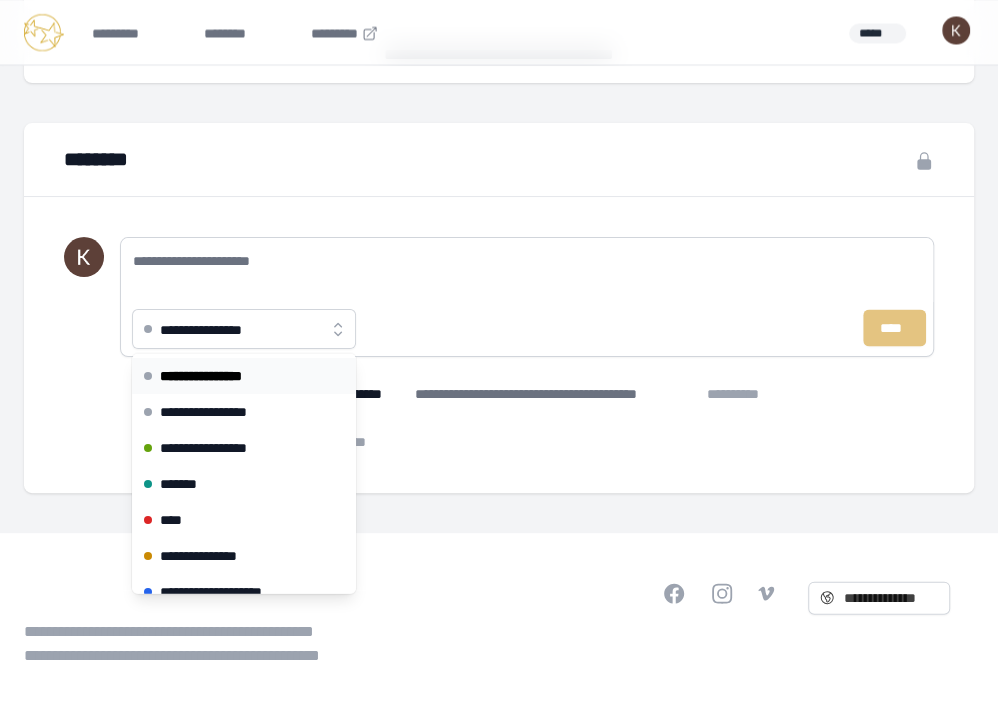 click on "**********" at bounding box center [217, 329] 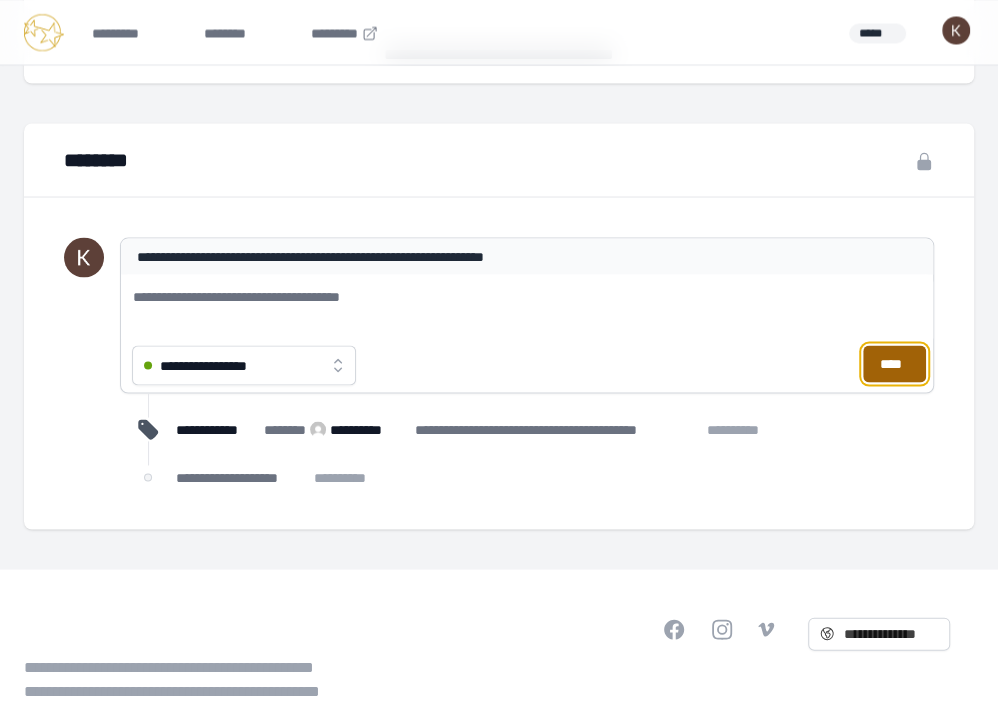 click on "****" at bounding box center (894, 363) 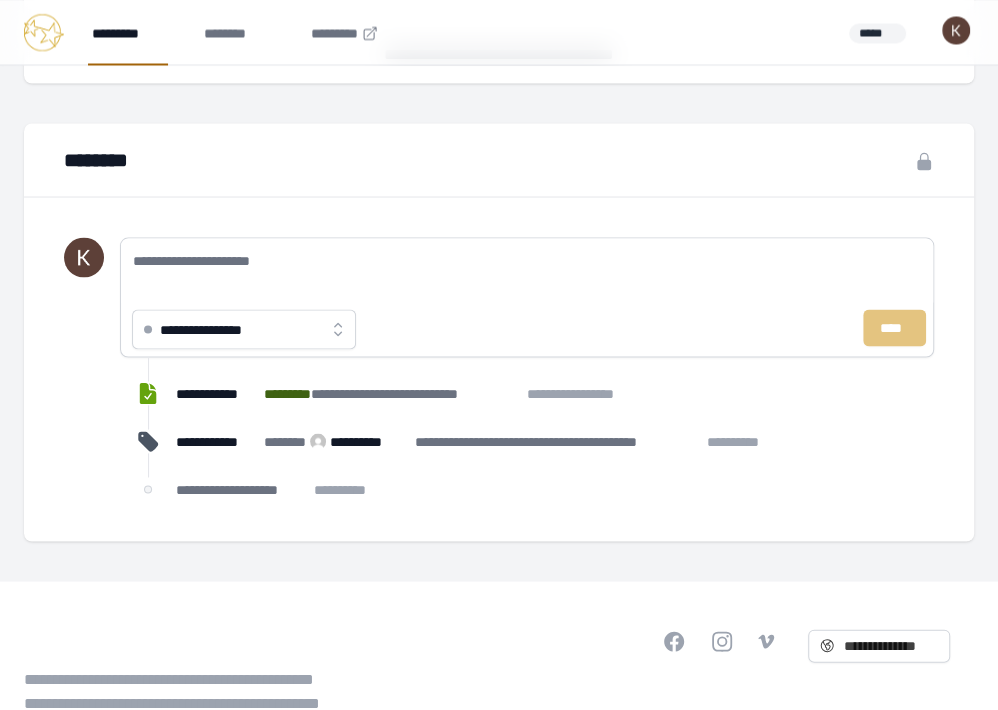 click on "*********" at bounding box center [128, 32] 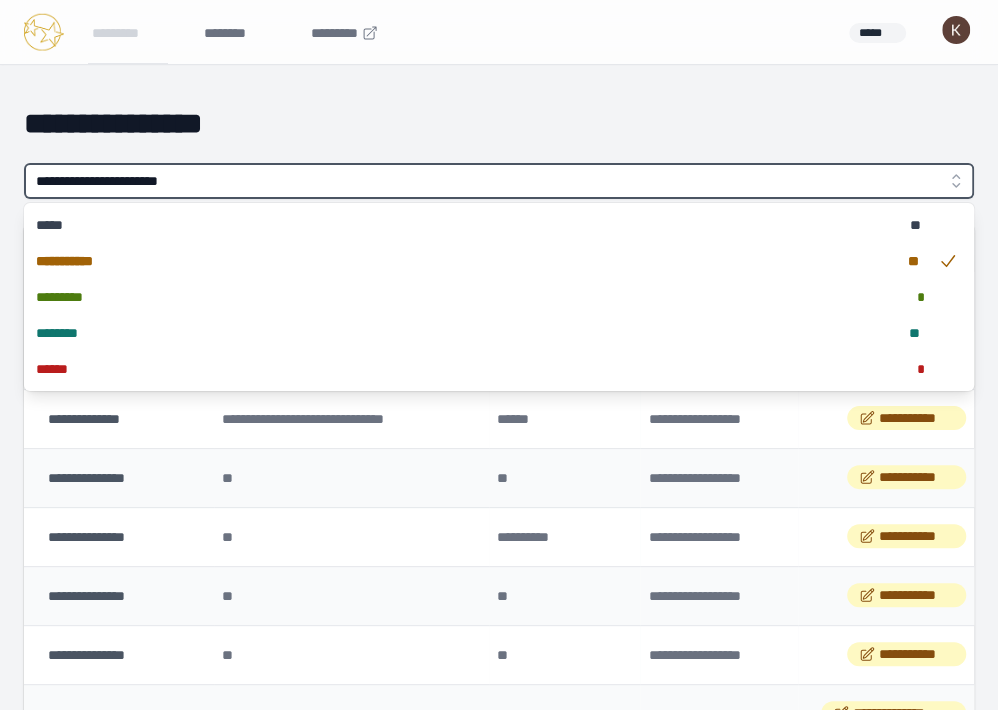 click on "**********" at bounding box center [499, 181] 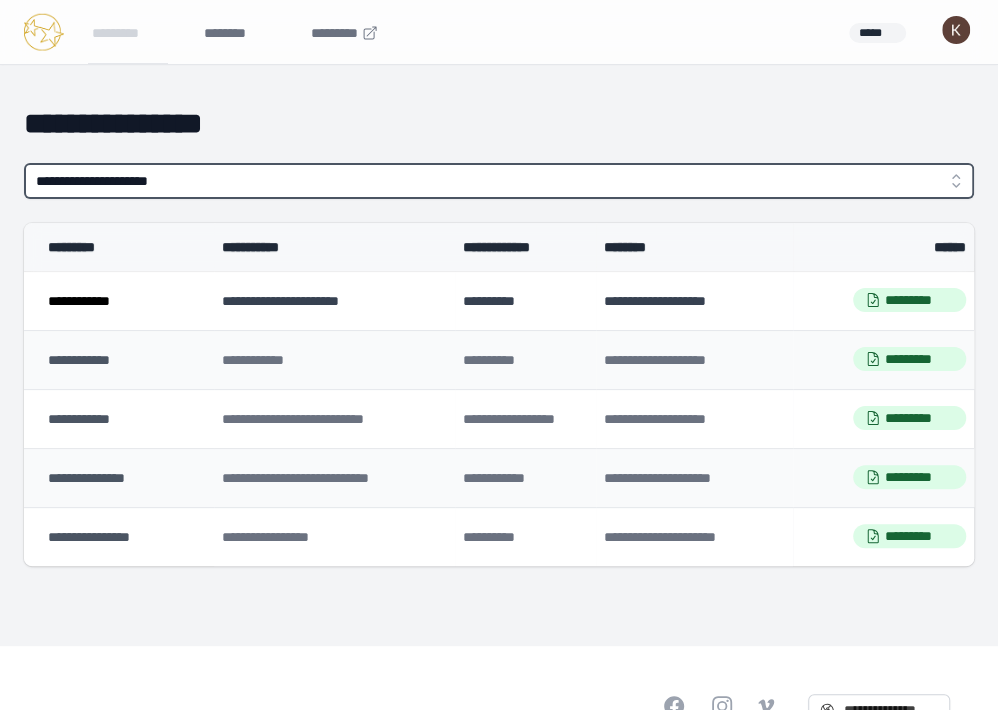 scroll, scrollTop: 1, scrollLeft: 0, axis: vertical 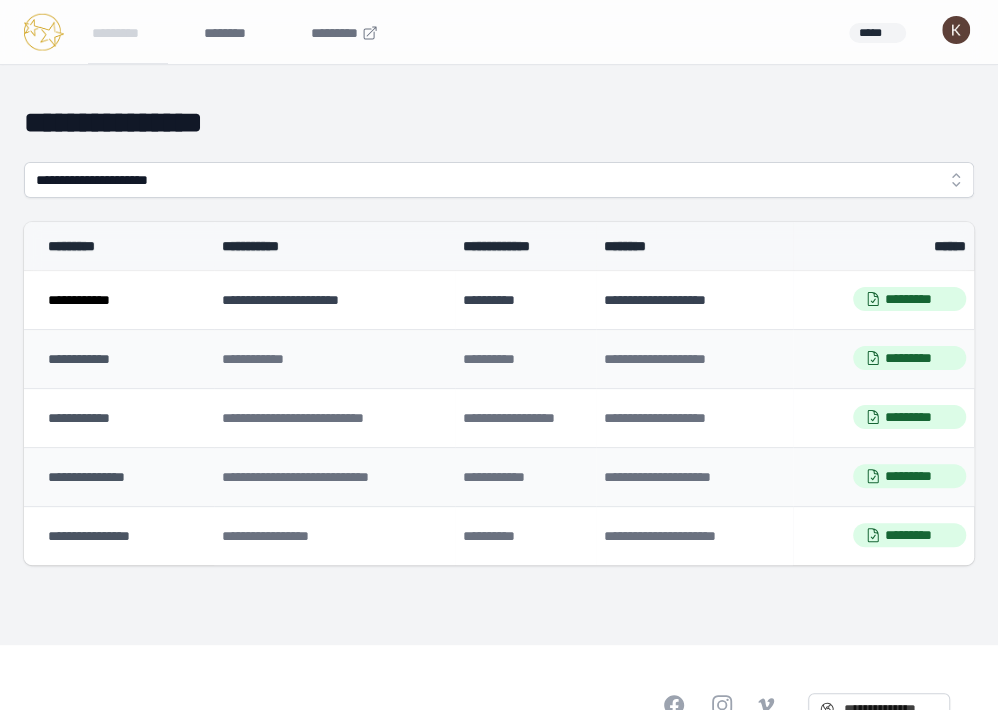 click on "**********" at bounding box center [119, 299] 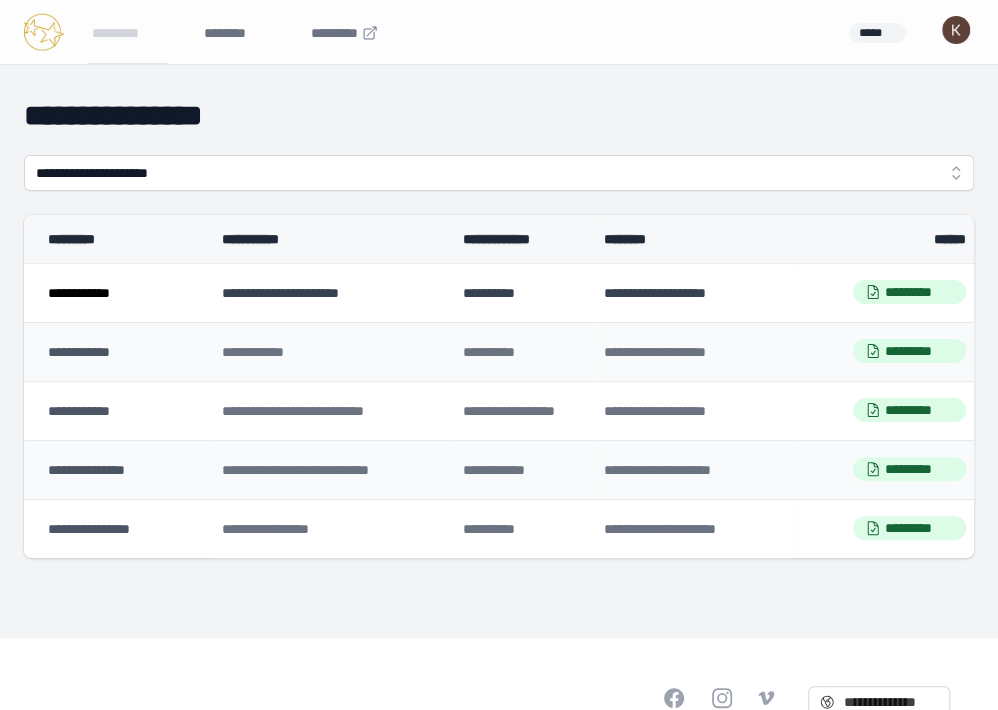 click on "**********" at bounding box center (79, 293) 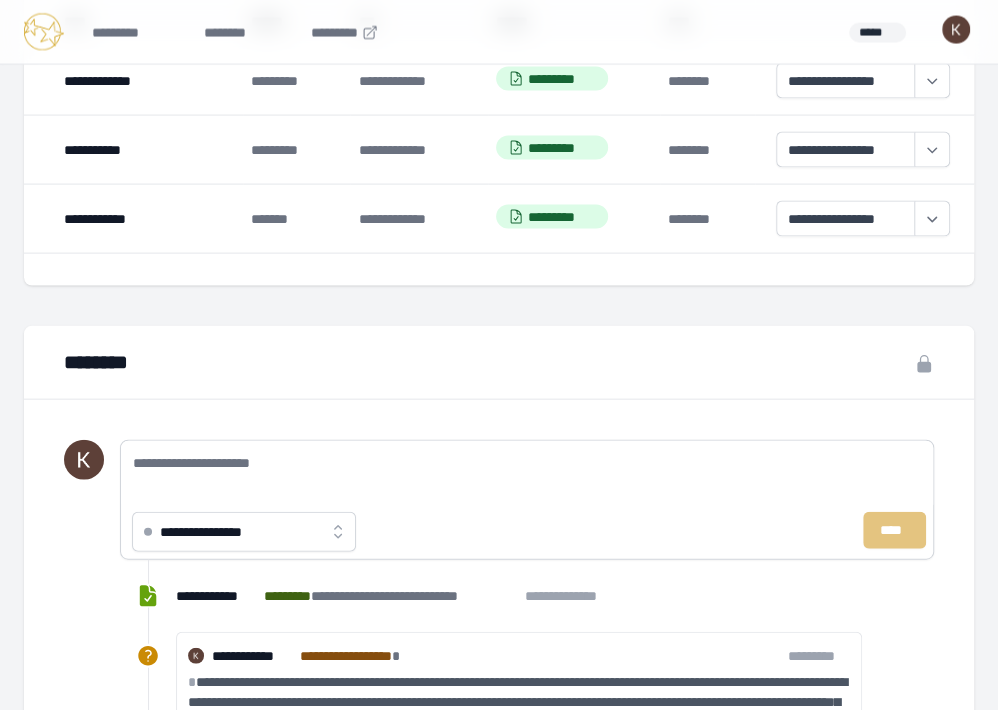 scroll, scrollTop: 1810, scrollLeft: 0, axis: vertical 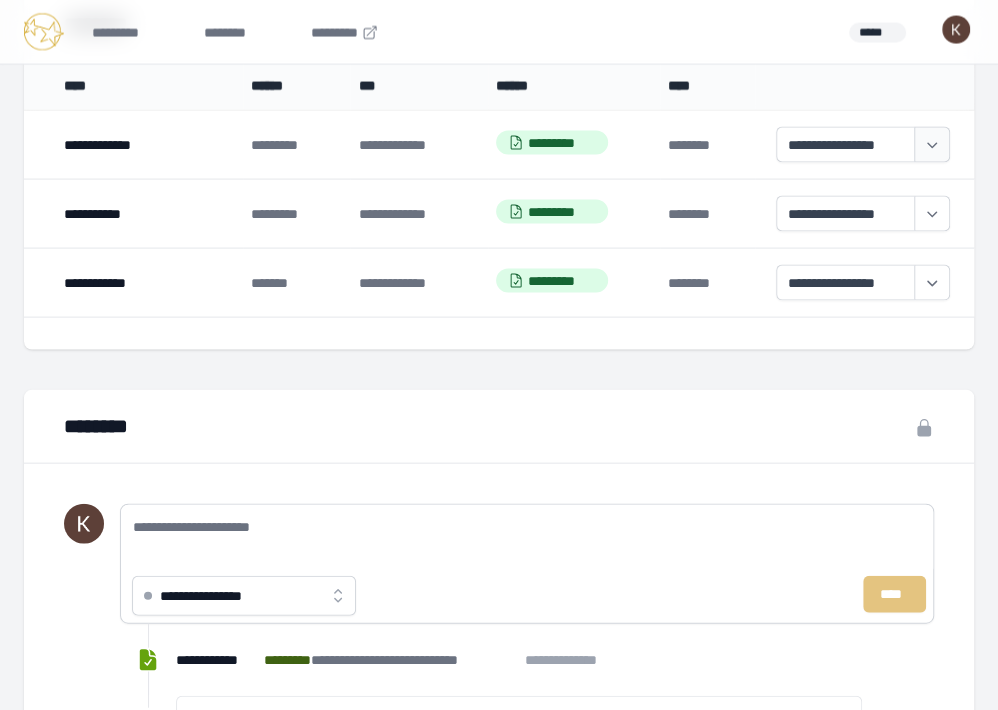 click 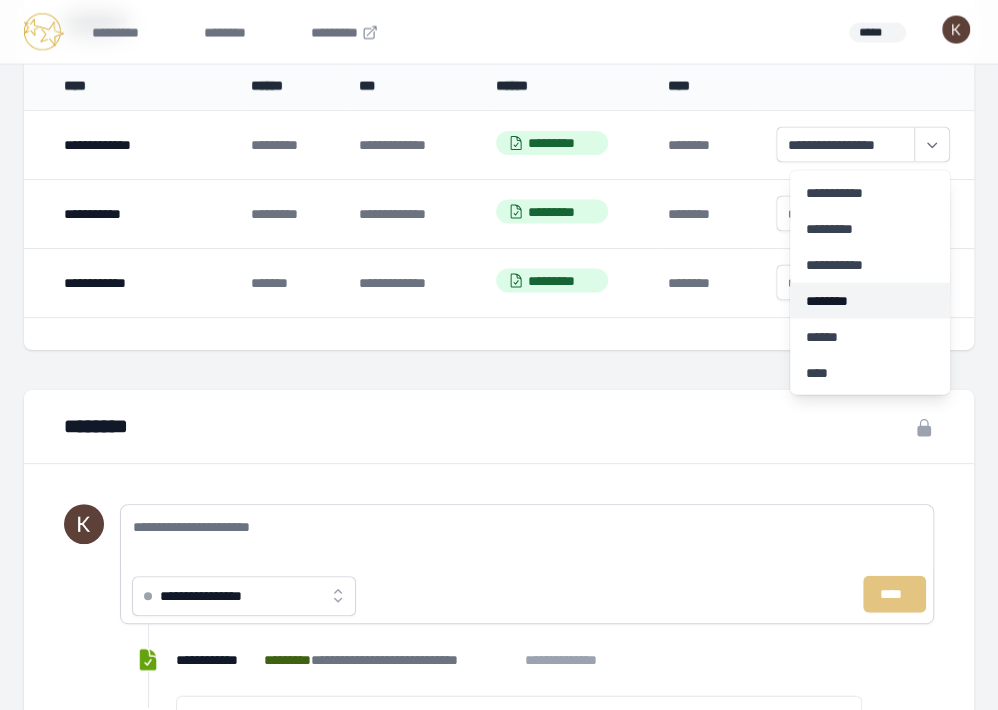 click on "********" at bounding box center [870, 301] 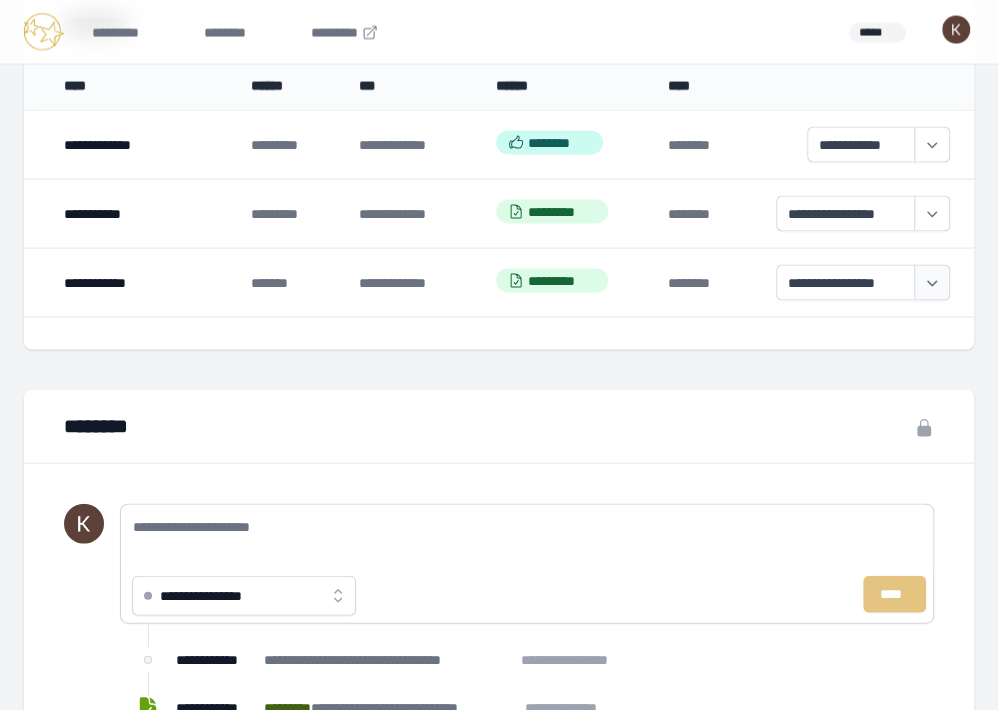 click 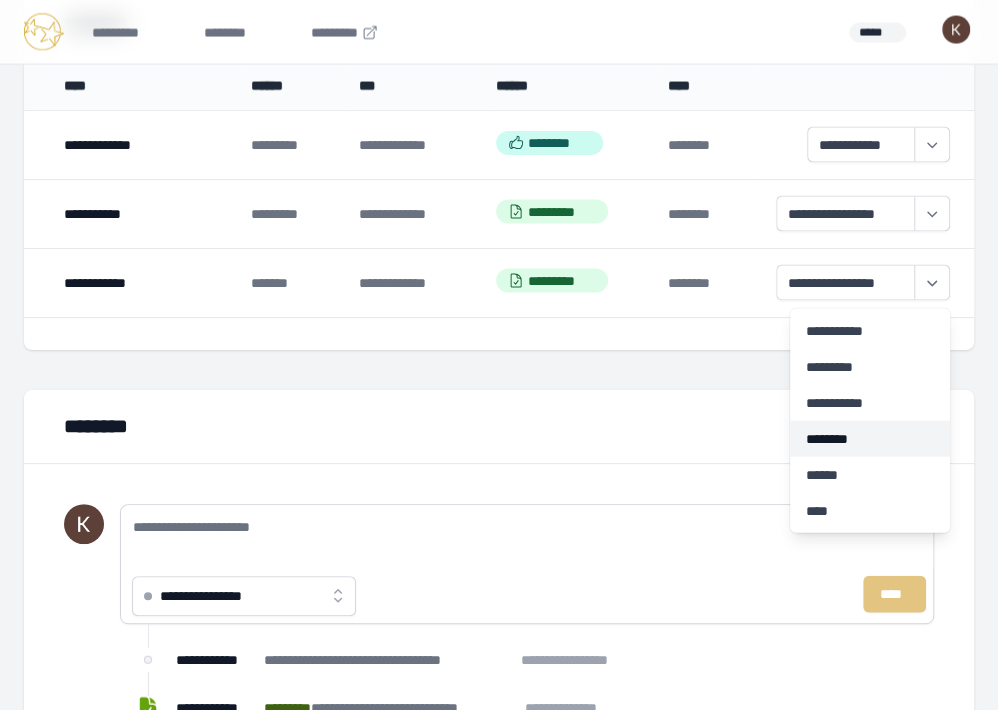 click on "********" at bounding box center (870, 439) 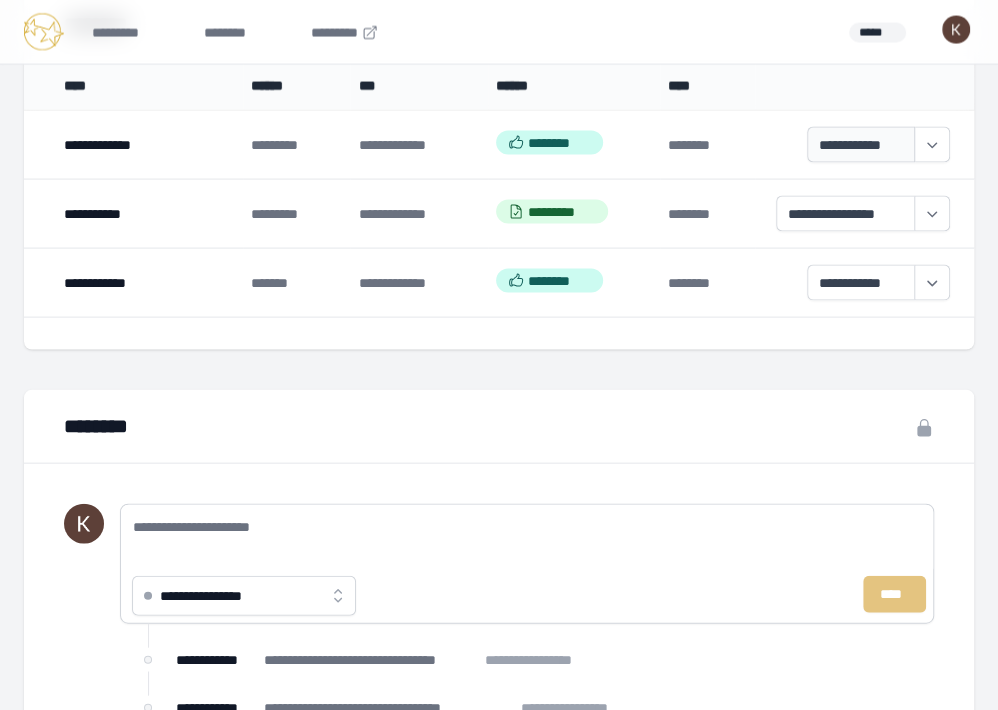 click on "**********" at bounding box center [861, 145] 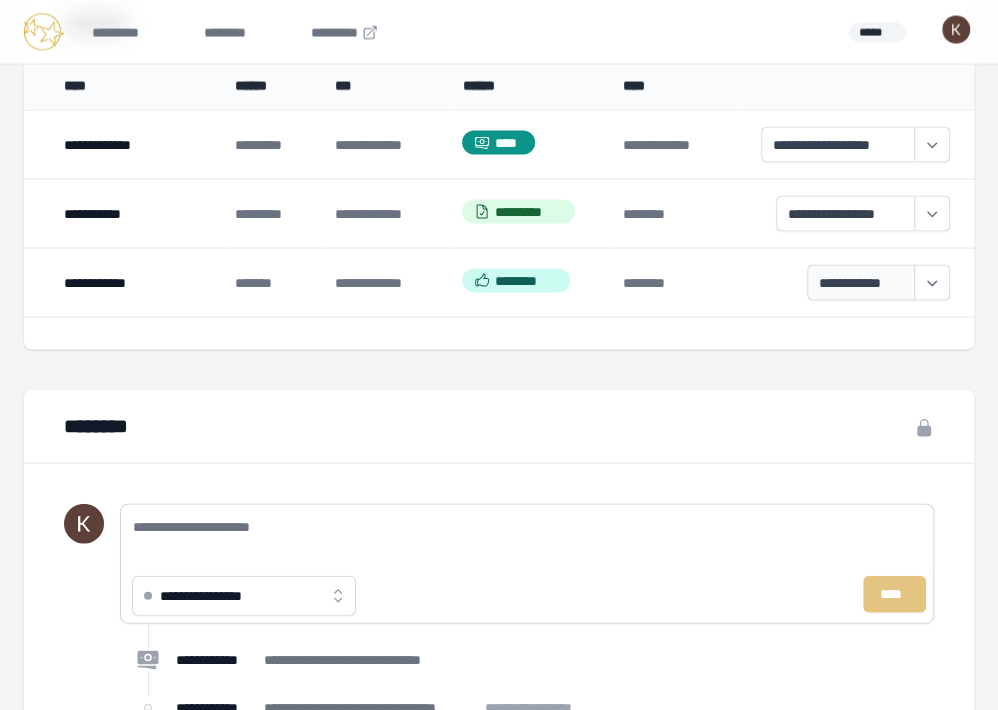 click on "**********" at bounding box center (861, 283) 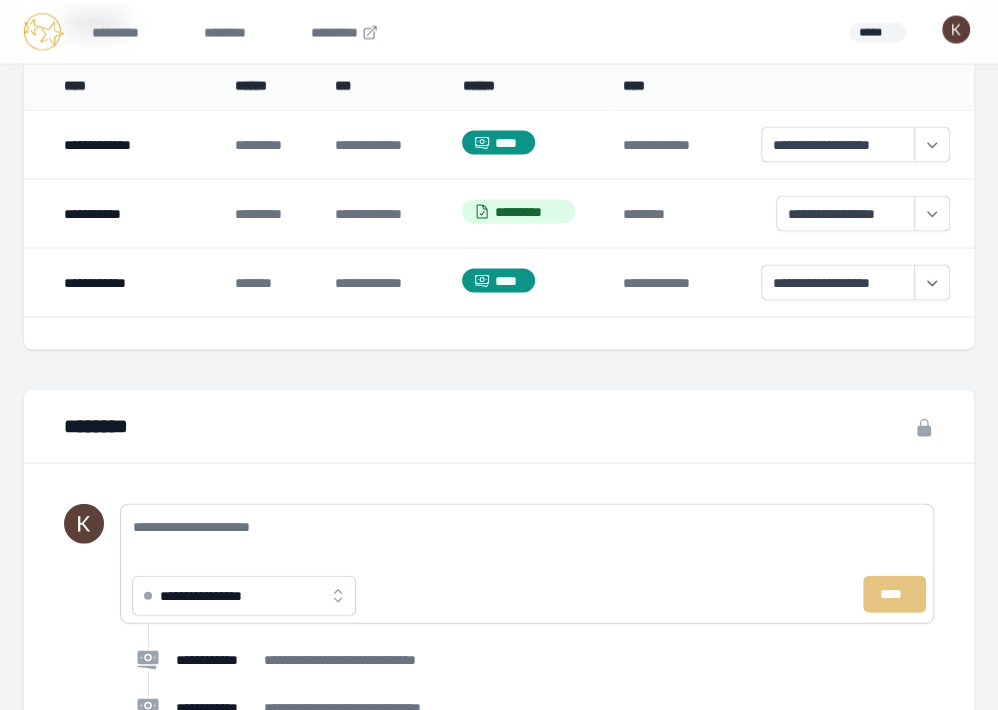 click on "**********" at bounding box center [217, 596] 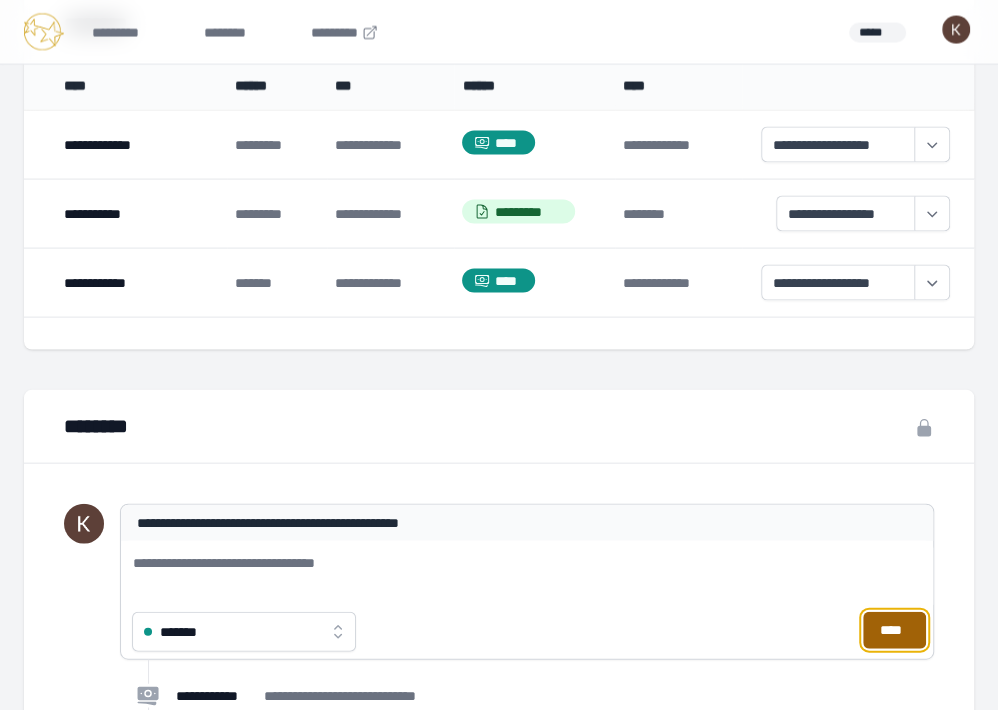click on "****" at bounding box center (894, 630) 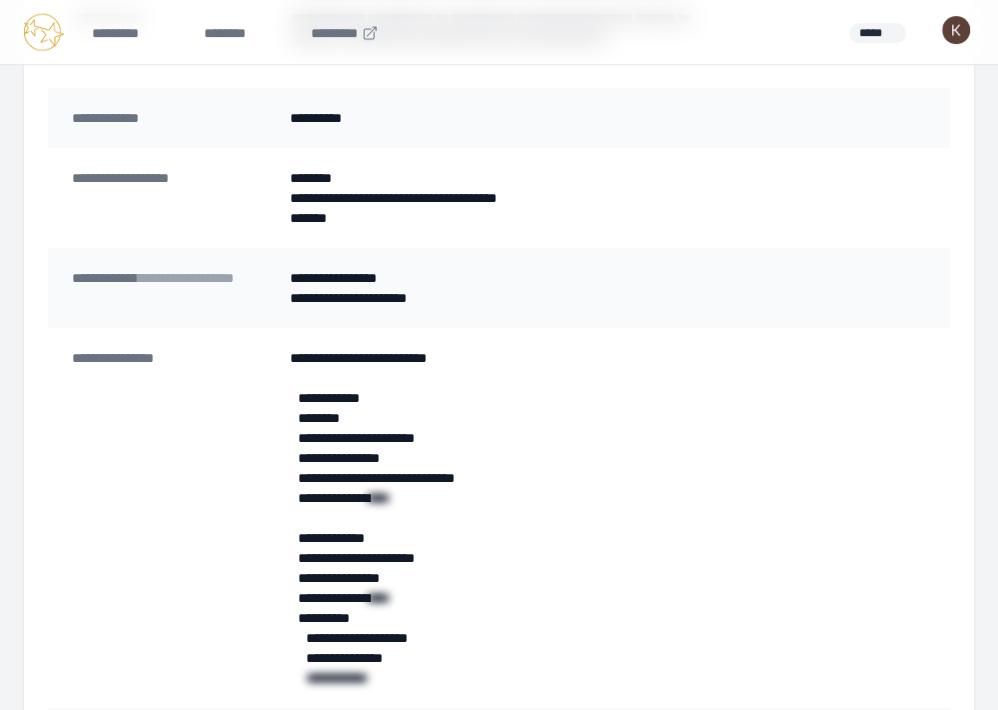 scroll, scrollTop: 384, scrollLeft: 0, axis: vertical 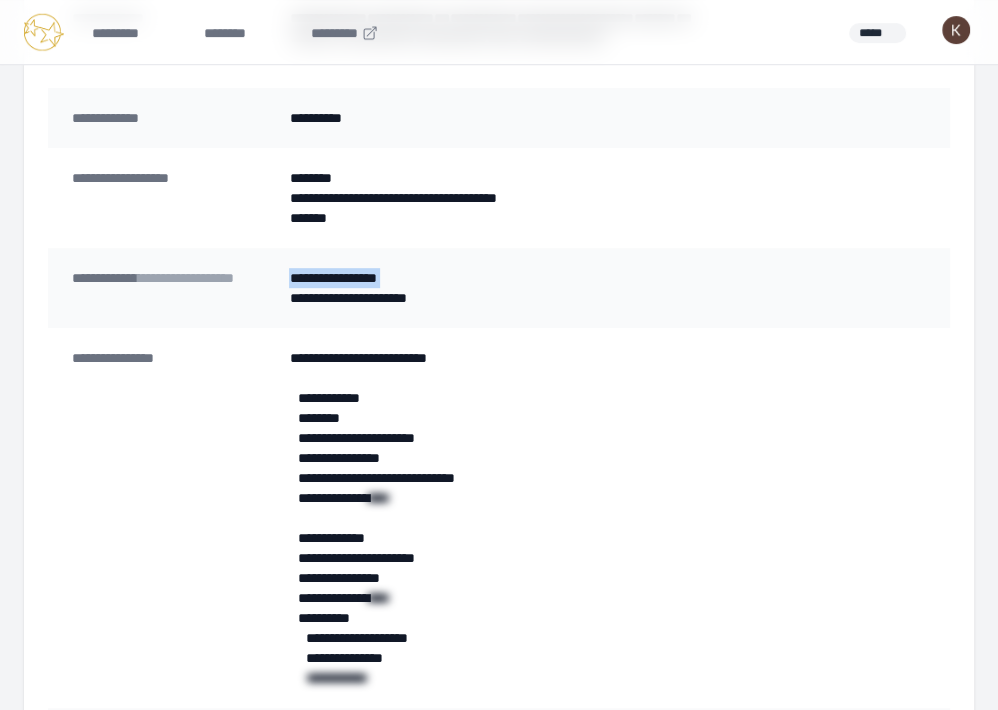 drag, startPoint x: 403, startPoint y: 279, endPoint x: 287, endPoint y: 280, distance: 116.00431 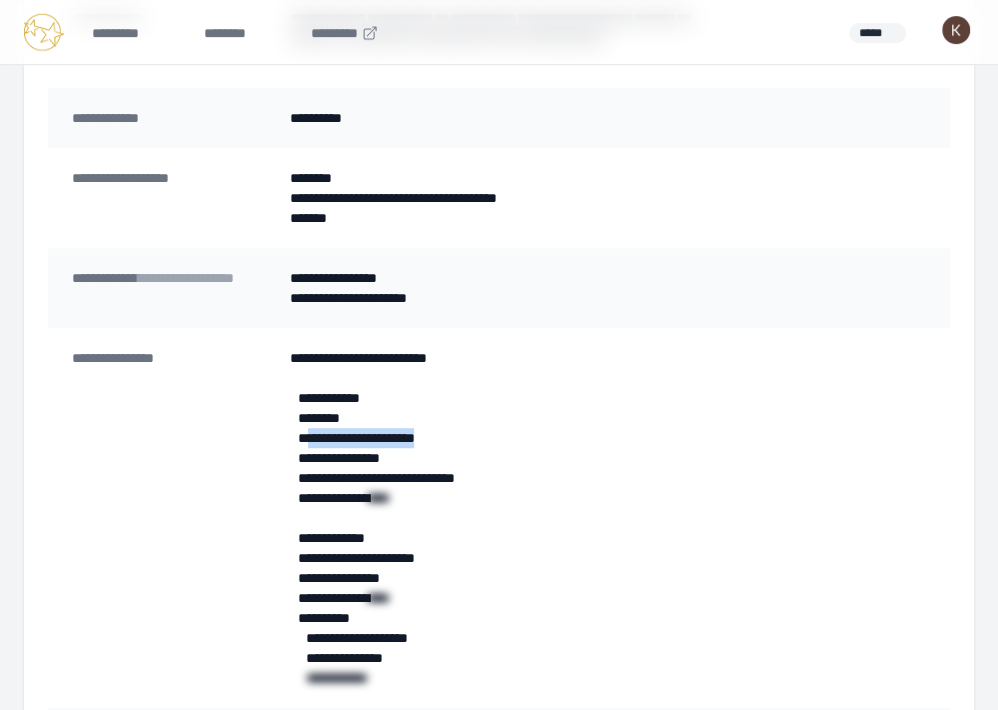 drag, startPoint x: 462, startPoint y: 436, endPoint x: 311, endPoint y: 435, distance: 151.00331 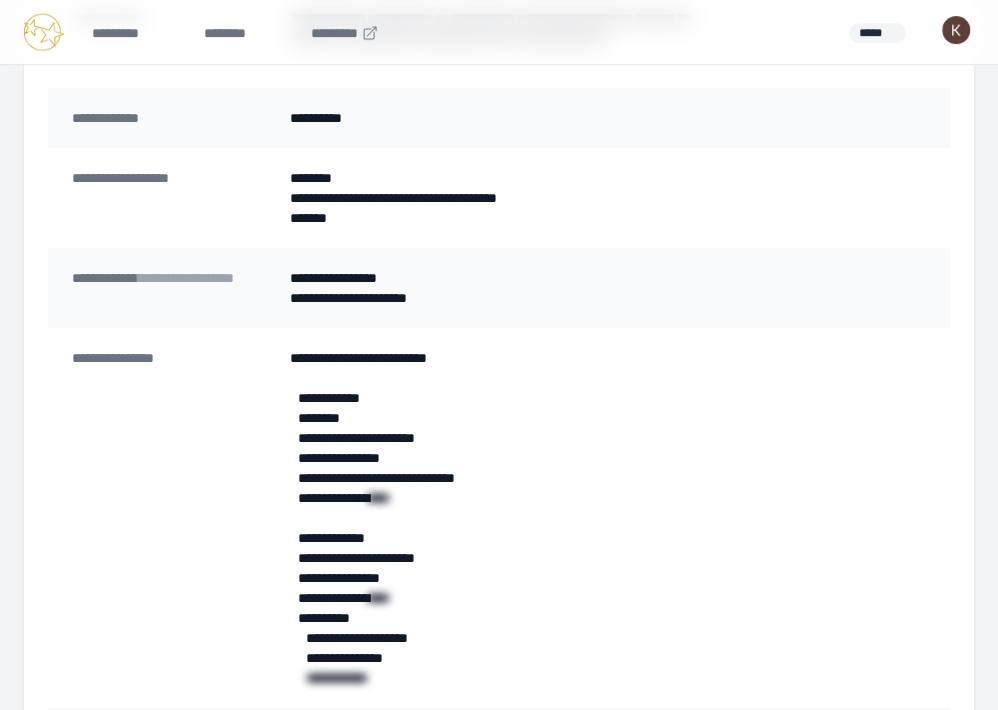 click on "**********" at bounding box center (498, 438) 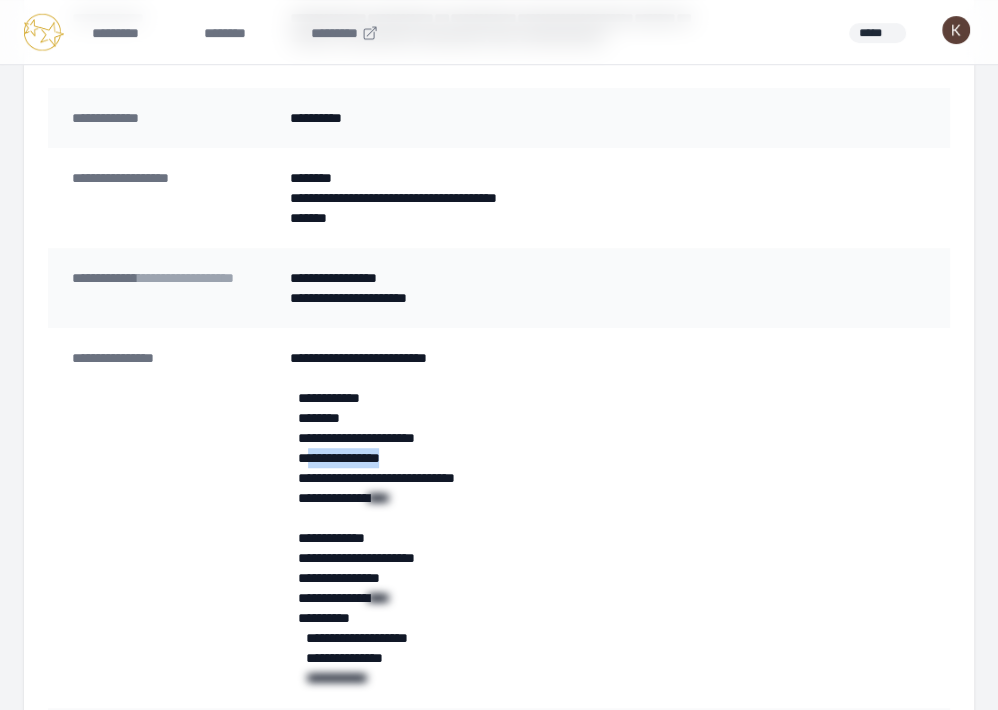 drag, startPoint x: 415, startPoint y: 456, endPoint x: 309, endPoint y: 453, distance: 106.04244 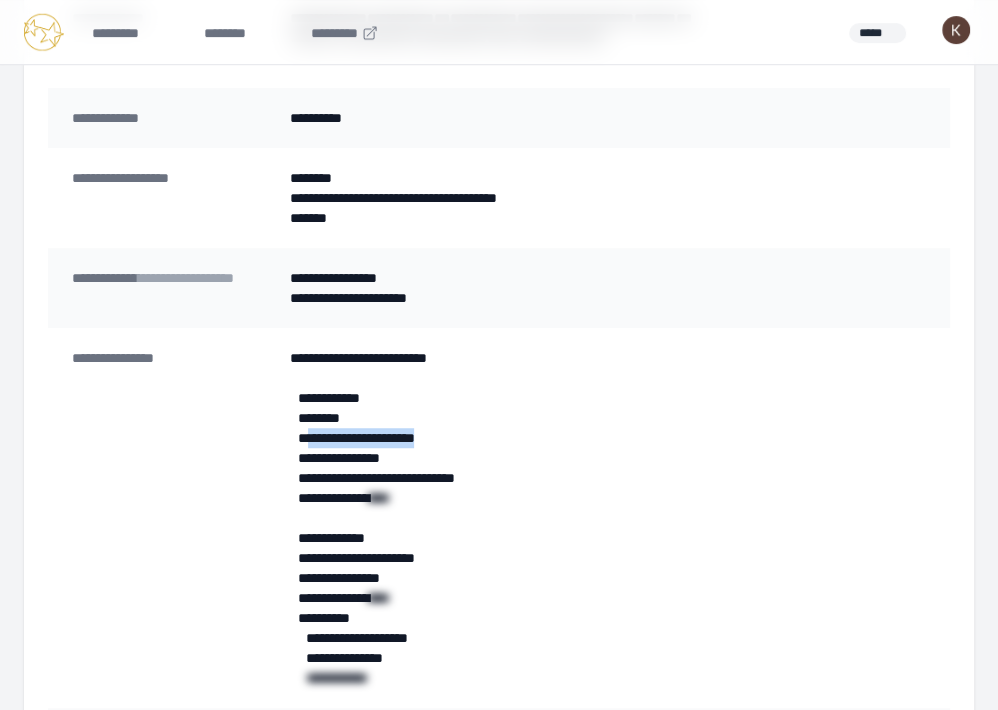 drag, startPoint x: 464, startPoint y: 439, endPoint x: 309, endPoint y: 442, distance: 155.02902 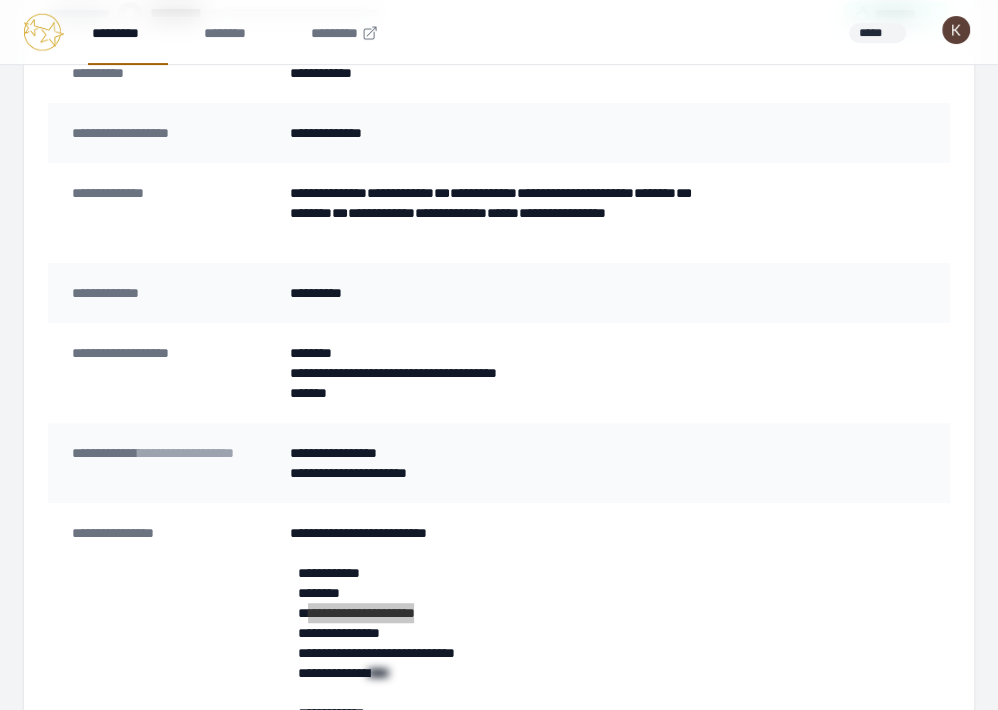 scroll, scrollTop: 155, scrollLeft: 0, axis: vertical 